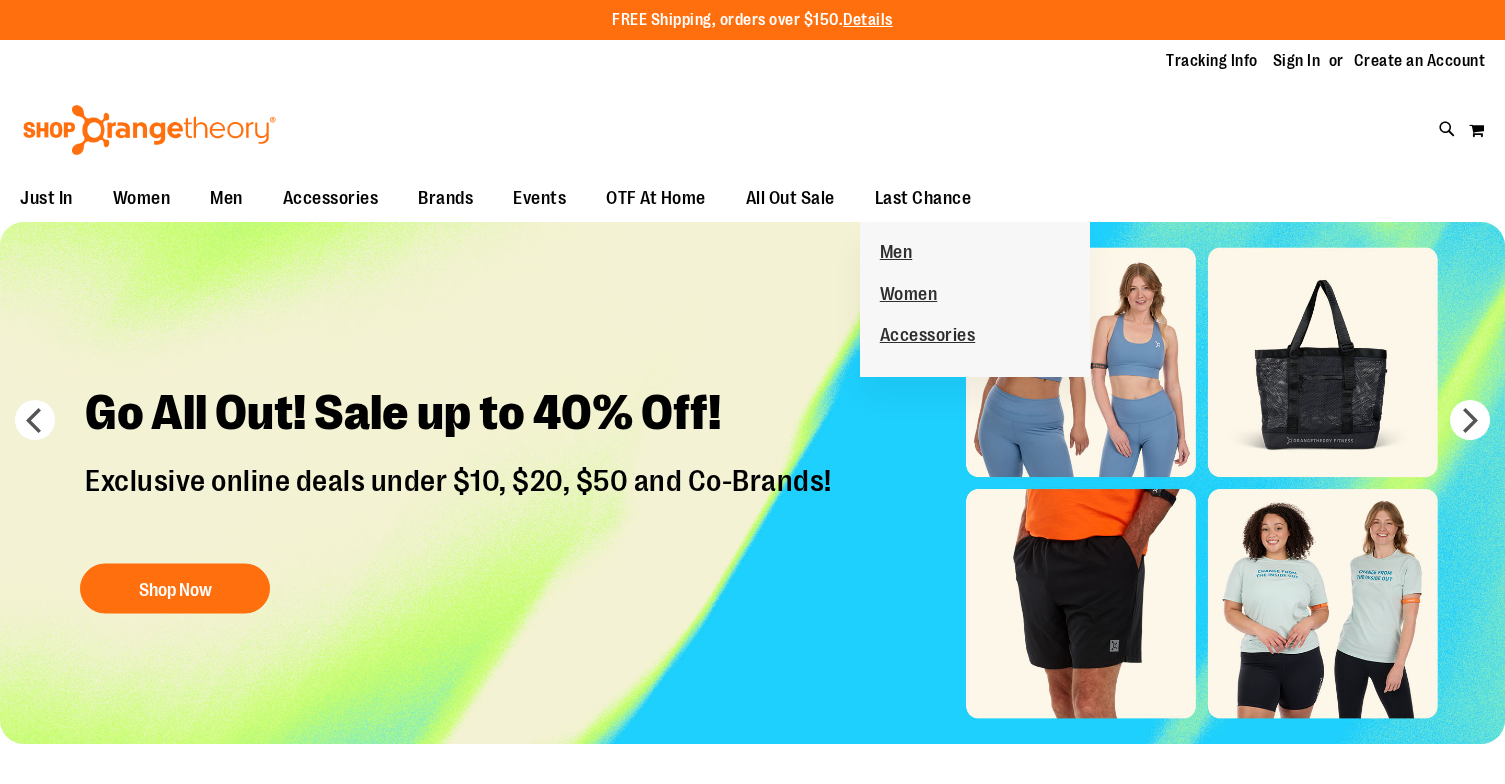 scroll, scrollTop: 0, scrollLeft: 0, axis: both 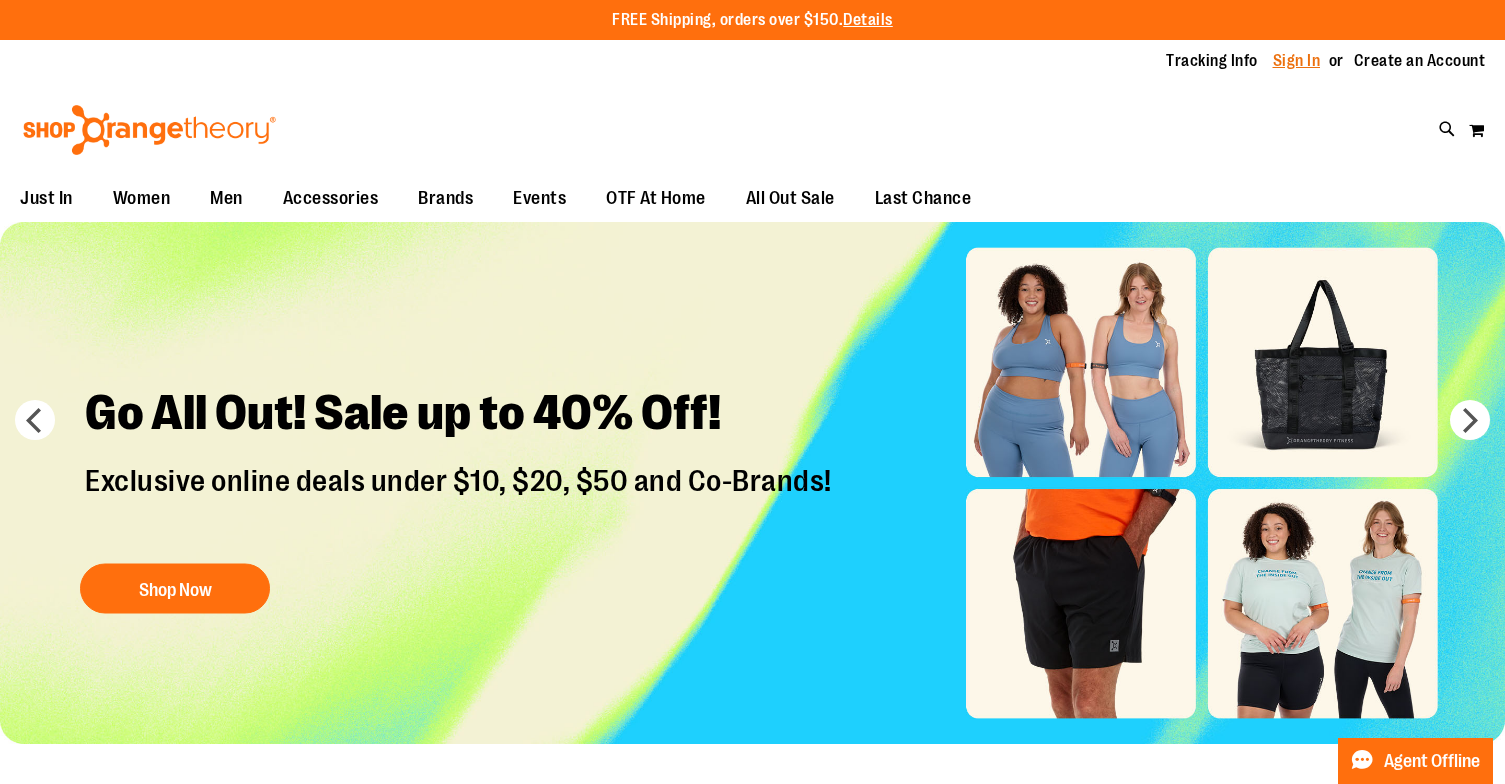 click on "Sign In" at bounding box center [1297, 61] 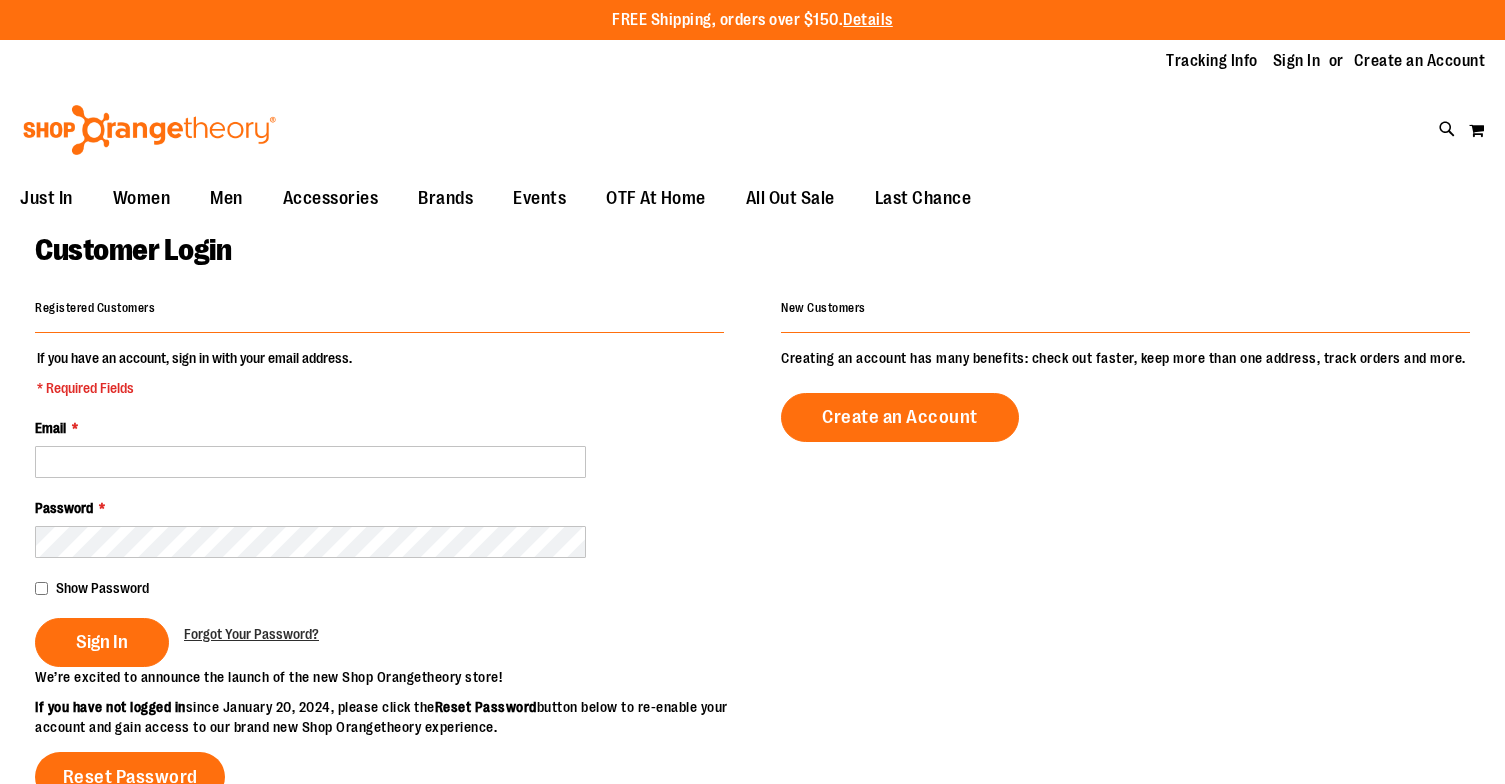 scroll, scrollTop: 0, scrollLeft: 0, axis: both 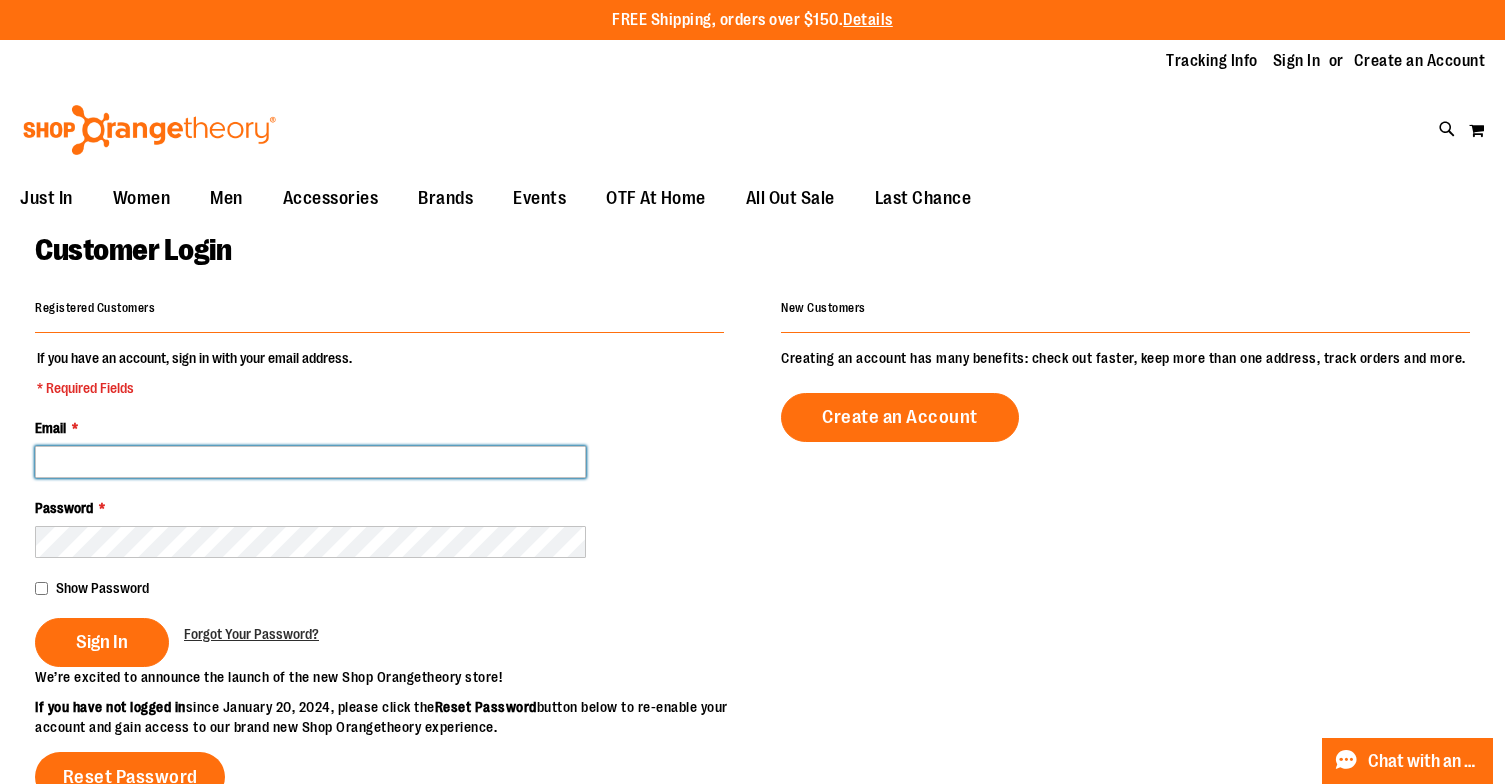 click on "Email *" at bounding box center [310, 462] 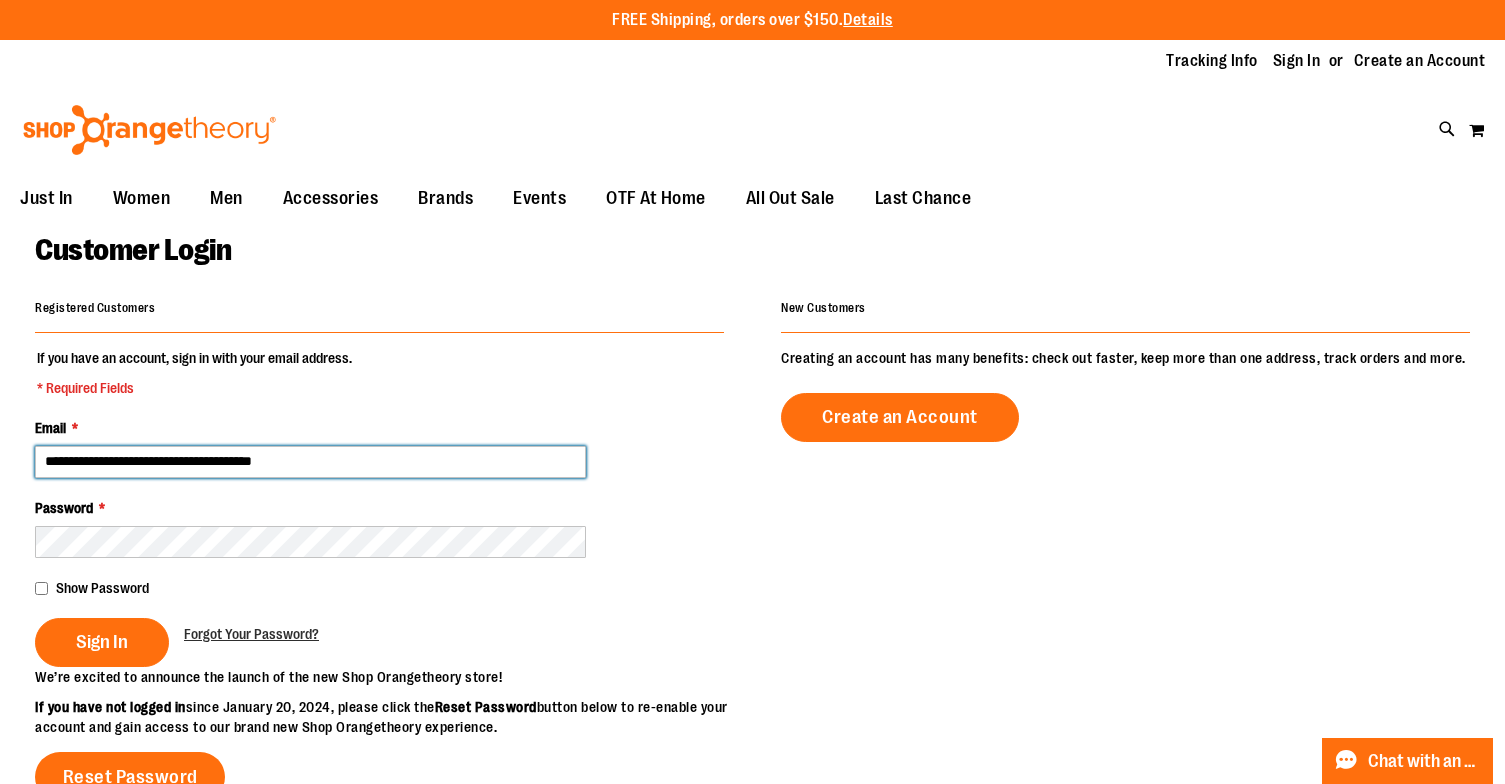 click on "Sign In" at bounding box center [102, 642] 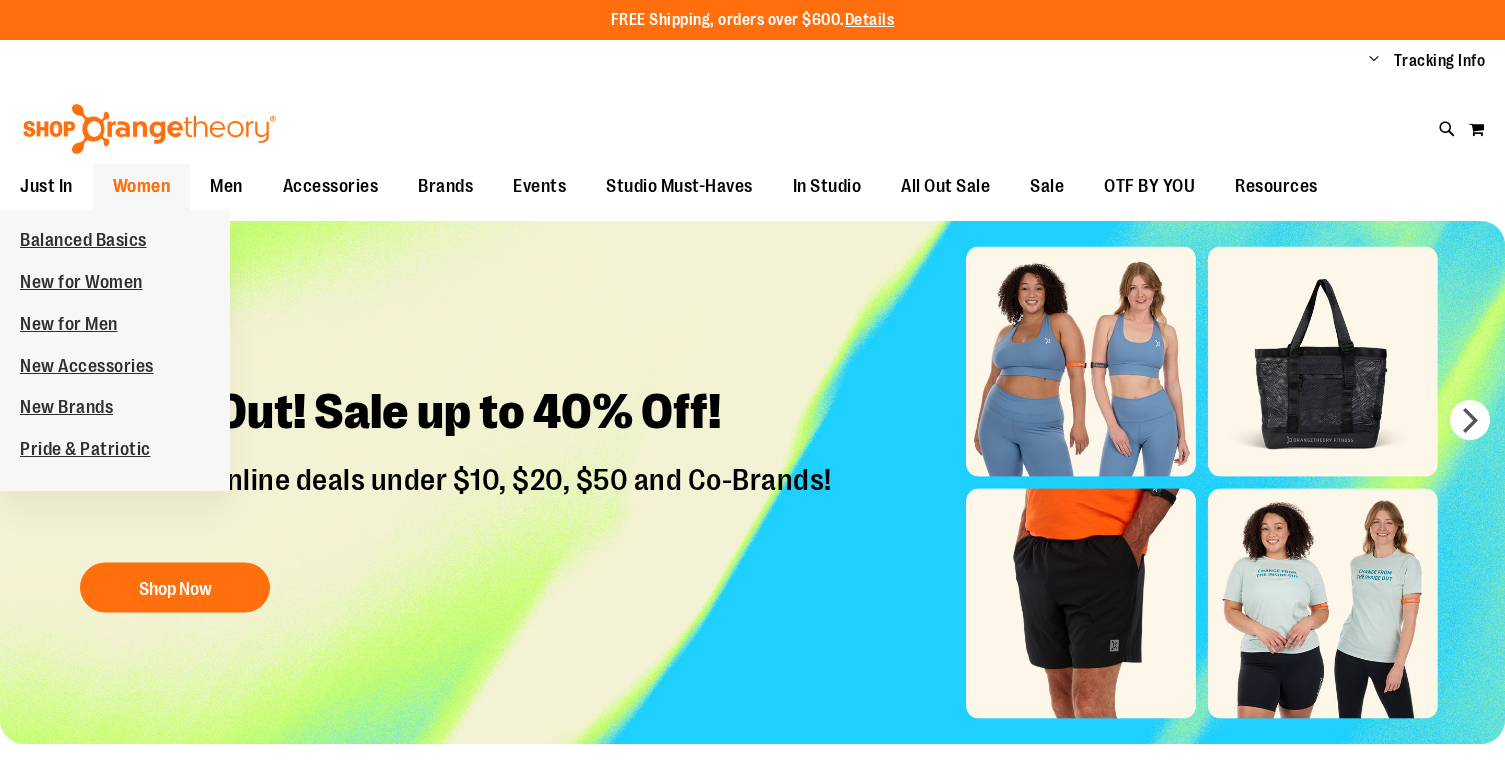 scroll, scrollTop: 0, scrollLeft: 0, axis: both 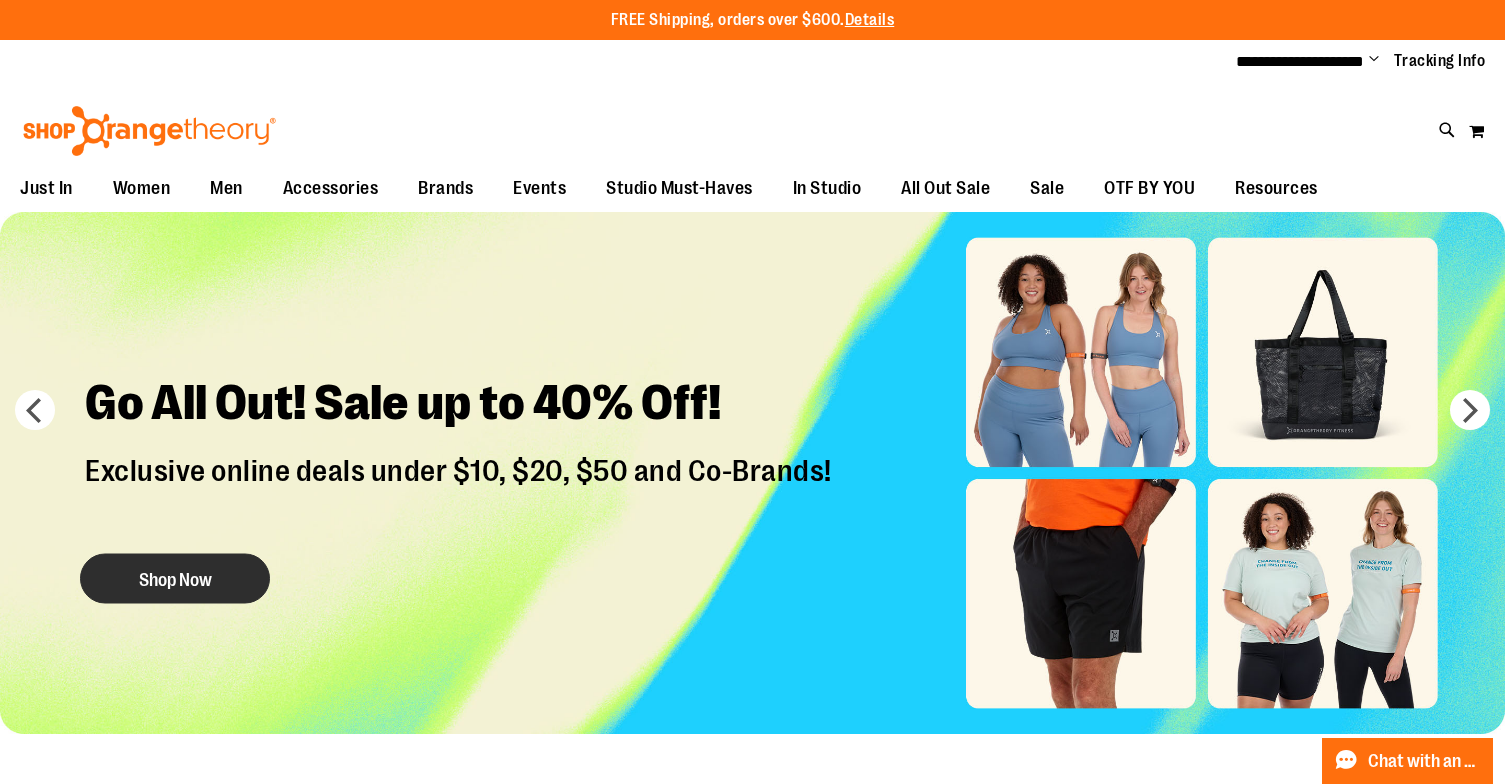 click on "Shop Now" at bounding box center [175, 579] 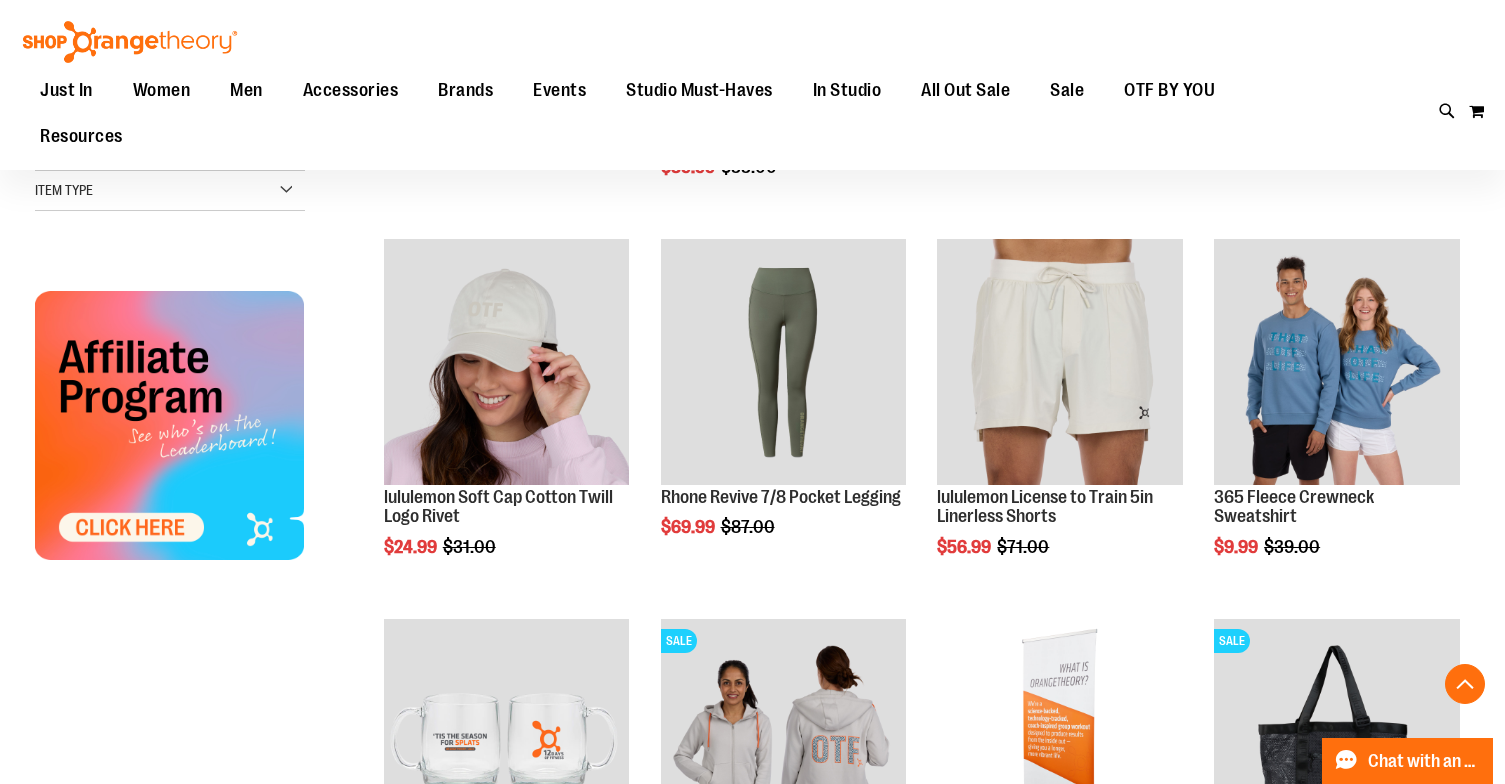scroll, scrollTop: 545, scrollLeft: 0, axis: vertical 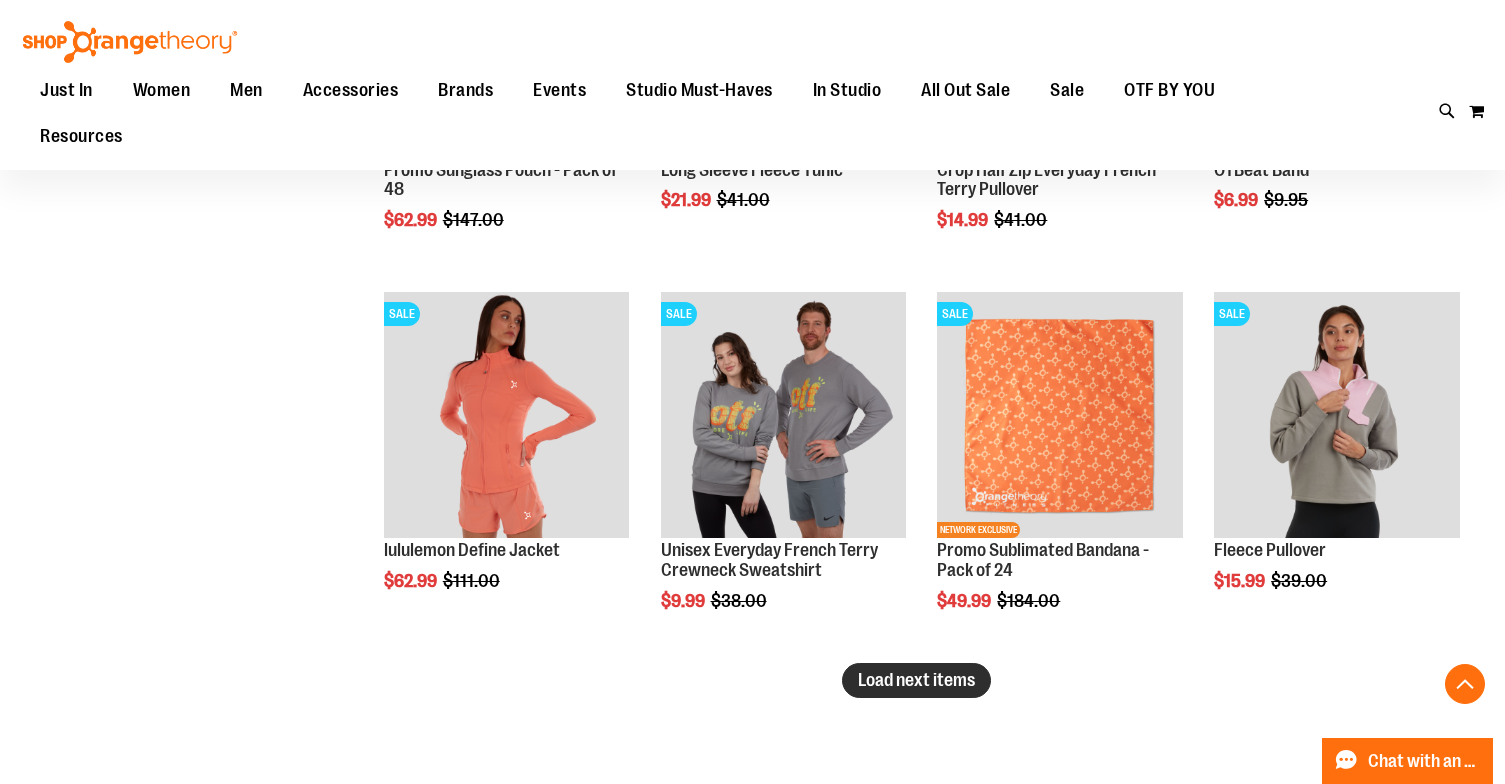 click on "Load next items" at bounding box center (916, 680) 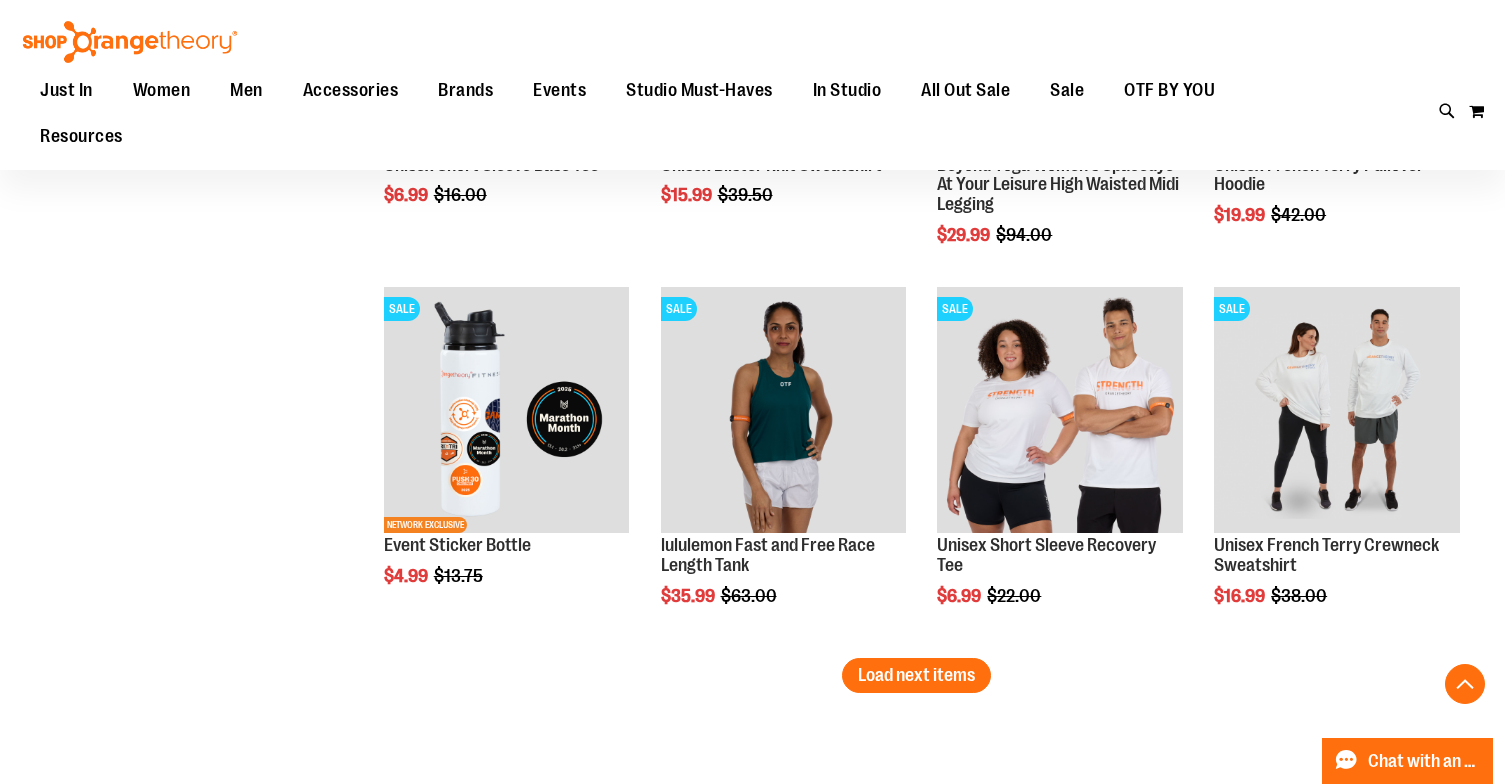 scroll, scrollTop: 4299, scrollLeft: 0, axis: vertical 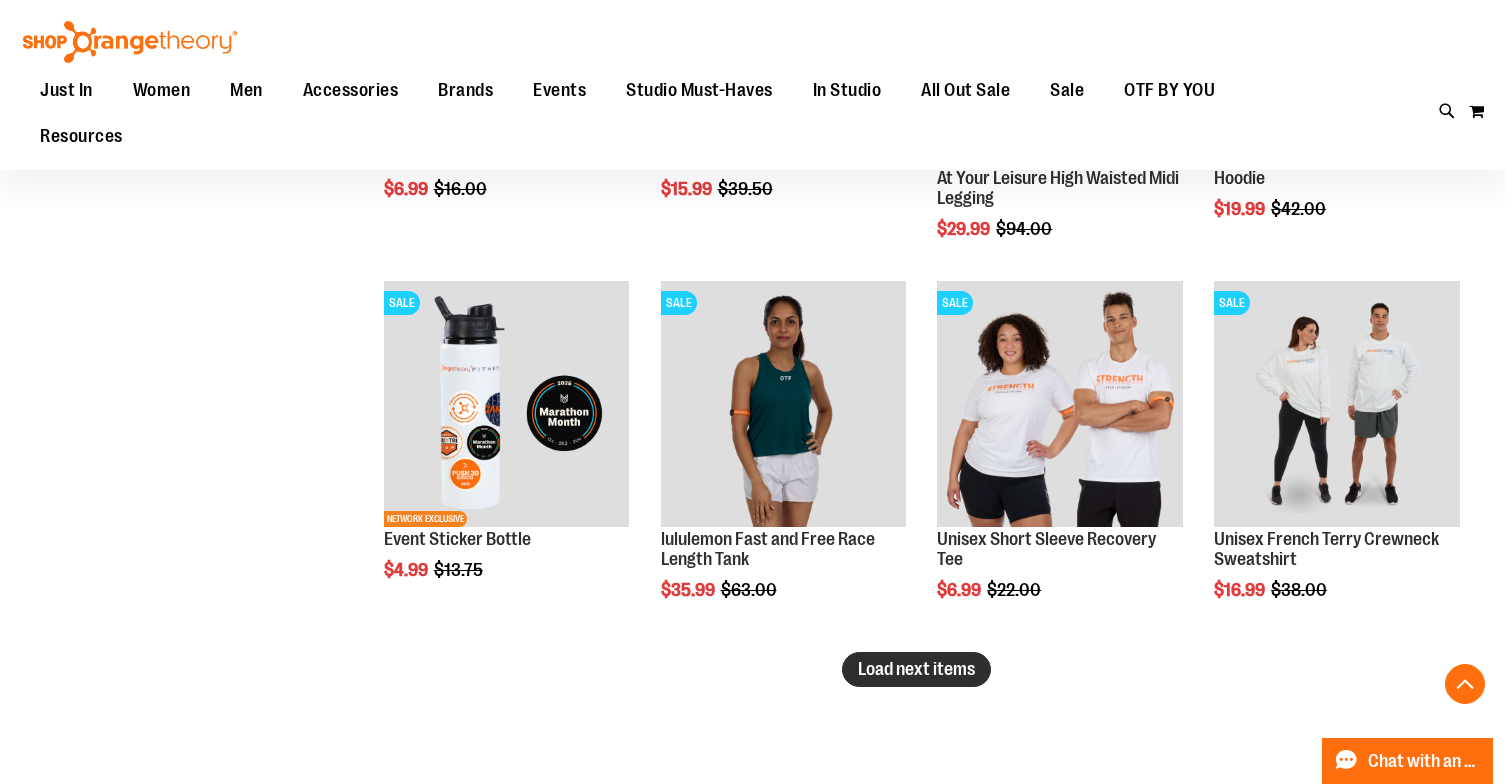 click on "Load next items" at bounding box center [916, 669] 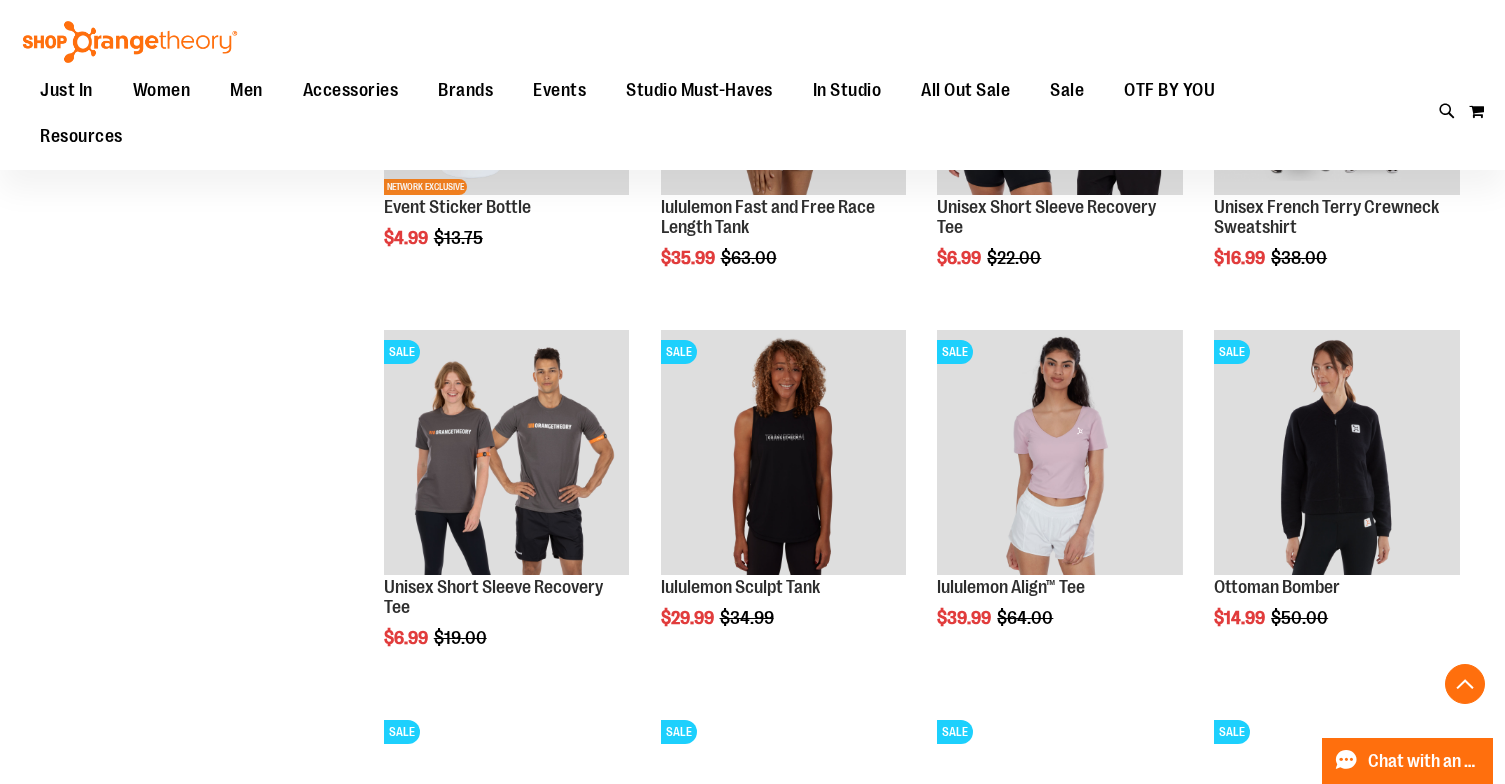 scroll, scrollTop: 4636, scrollLeft: 0, axis: vertical 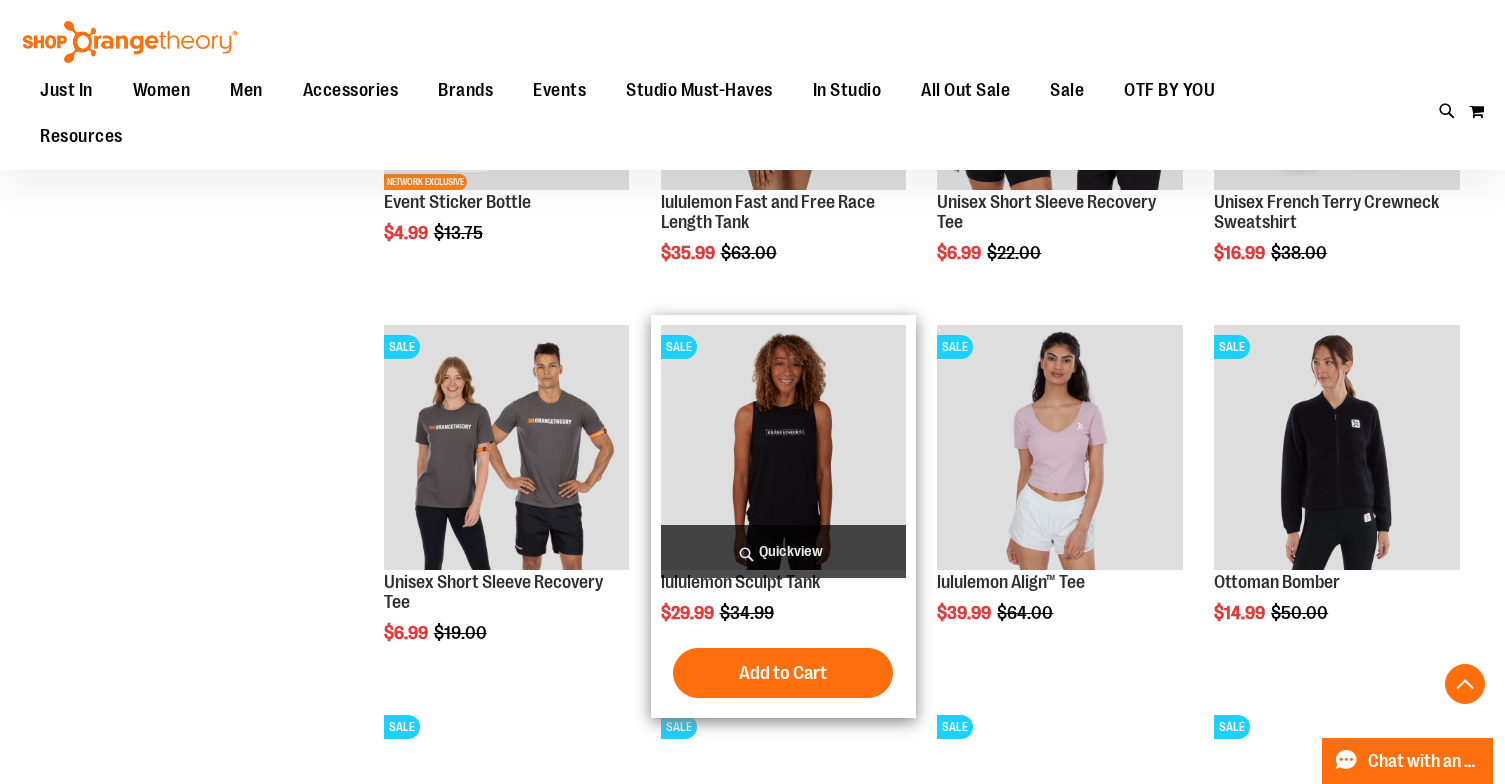 click on "Quickview" at bounding box center (784, 551) 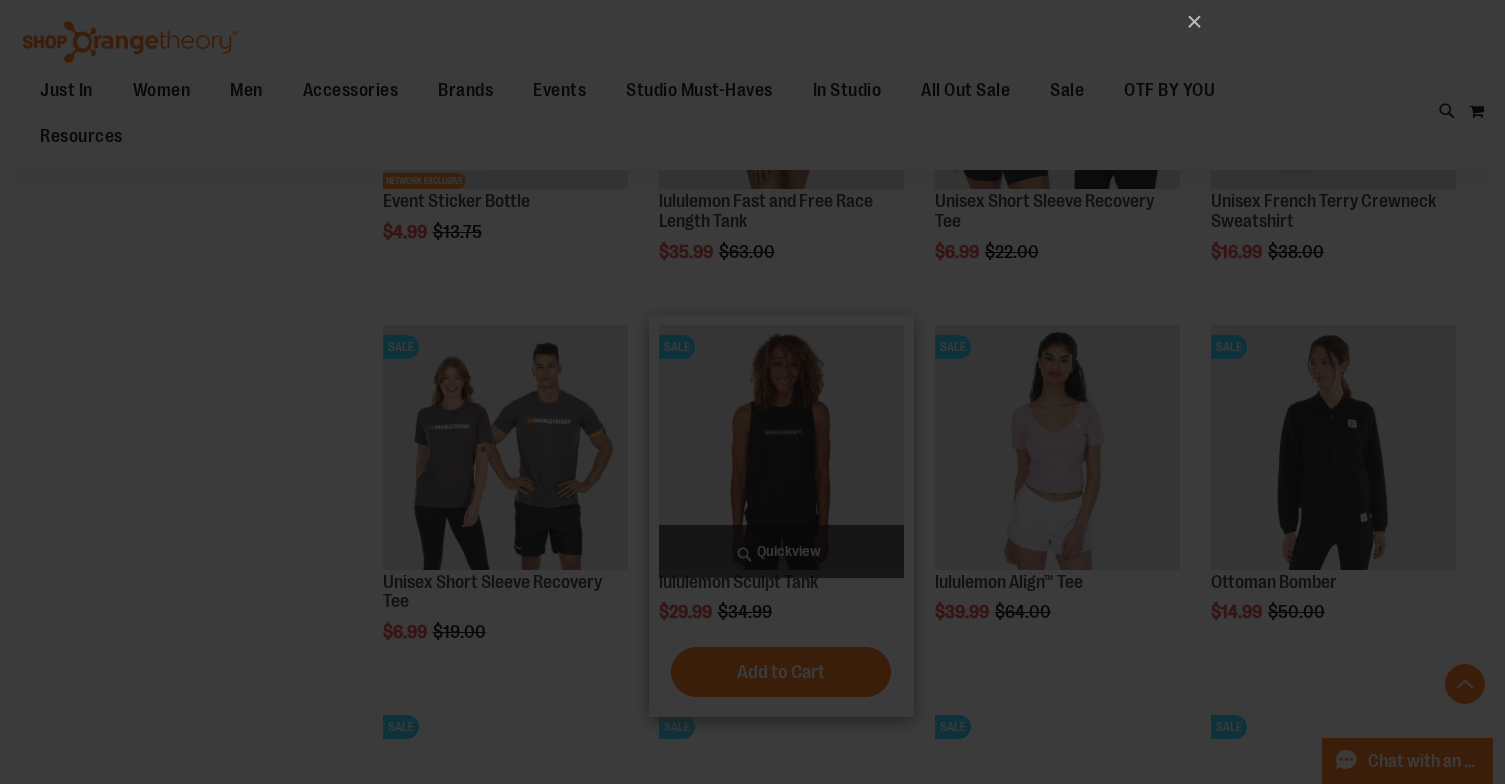 scroll, scrollTop: 0, scrollLeft: 0, axis: both 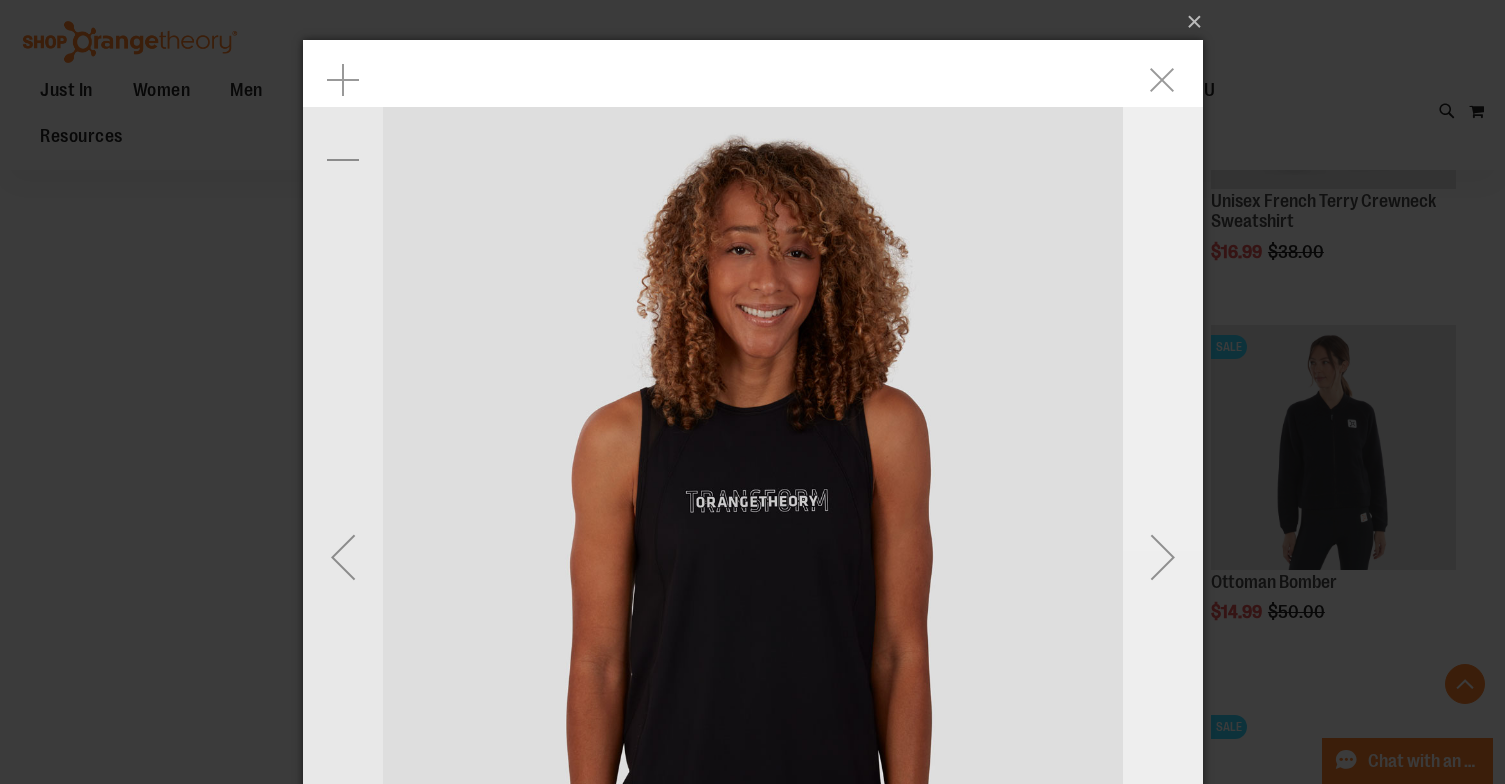 click at bounding box center [1162, 557] 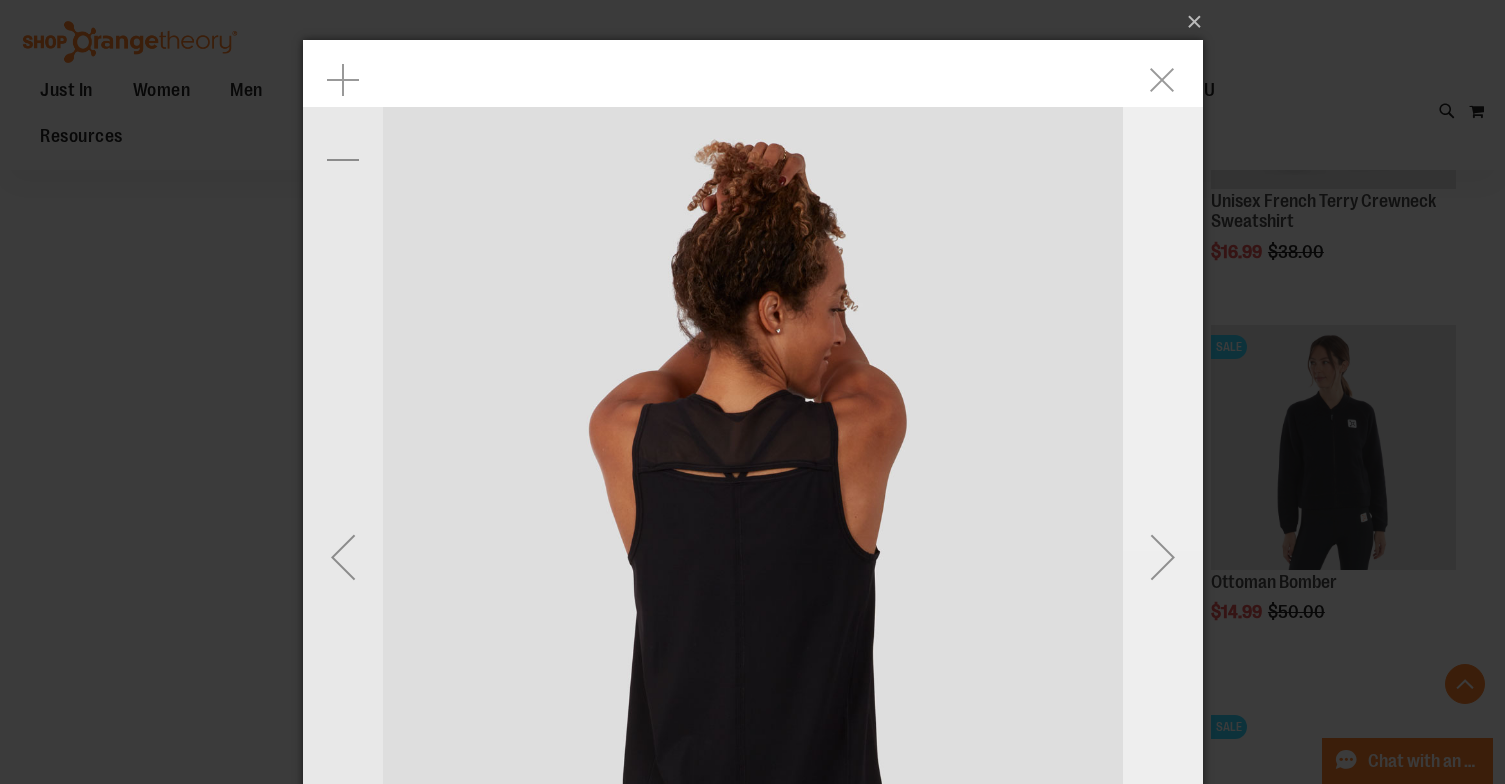 click at bounding box center (1162, 557) 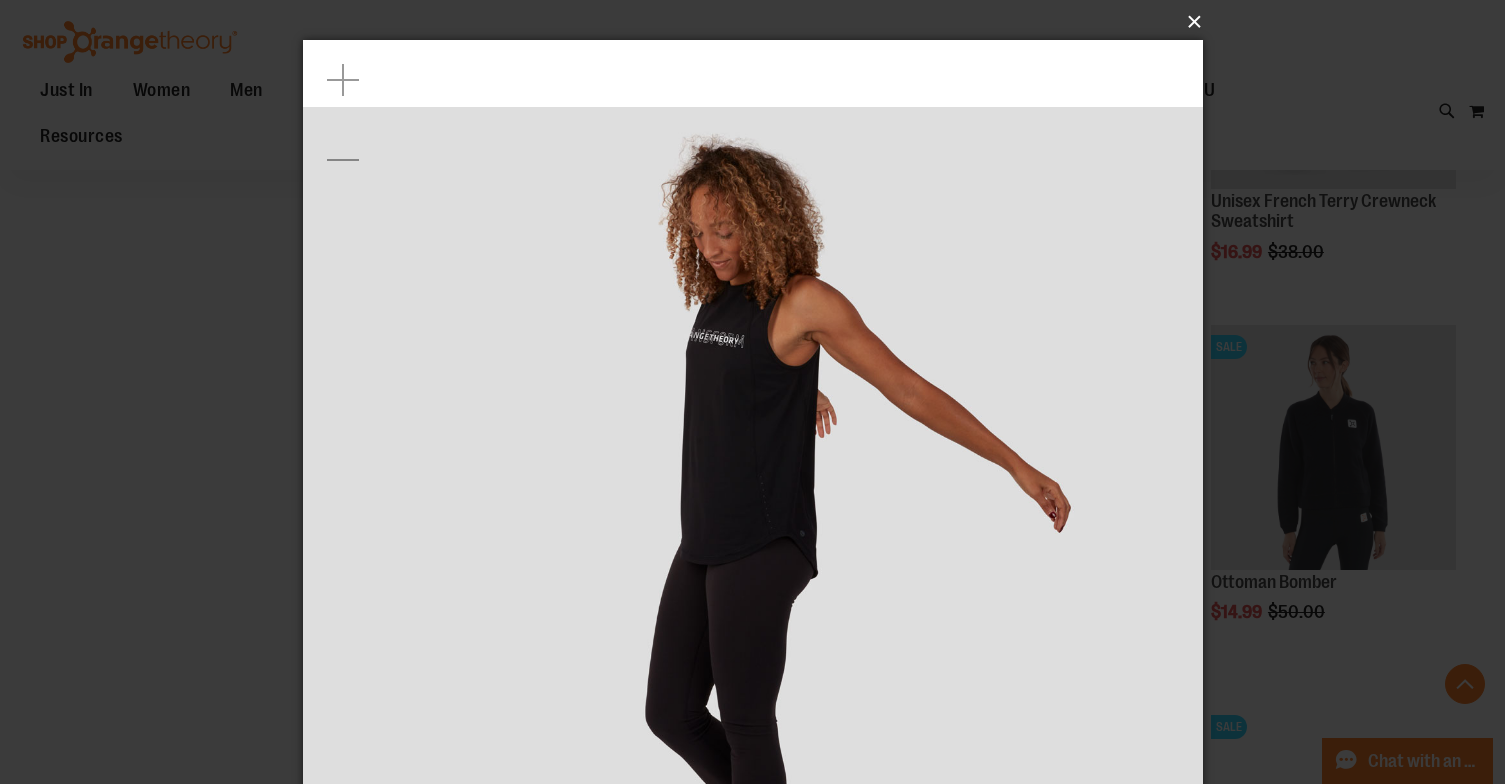 click on "×" at bounding box center [759, 22] 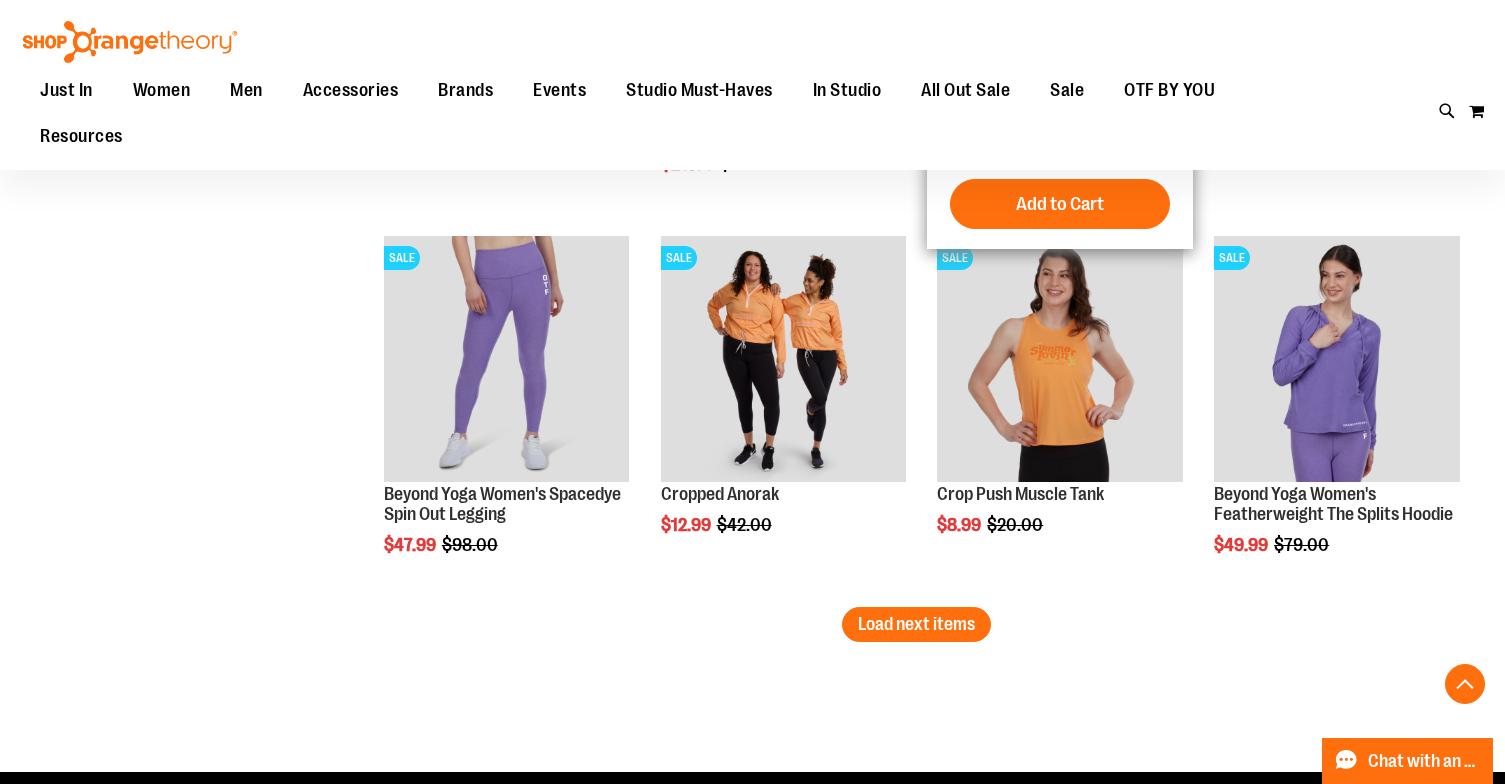 scroll, scrollTop: 5500, scrollLeft: 0, axis: vertical 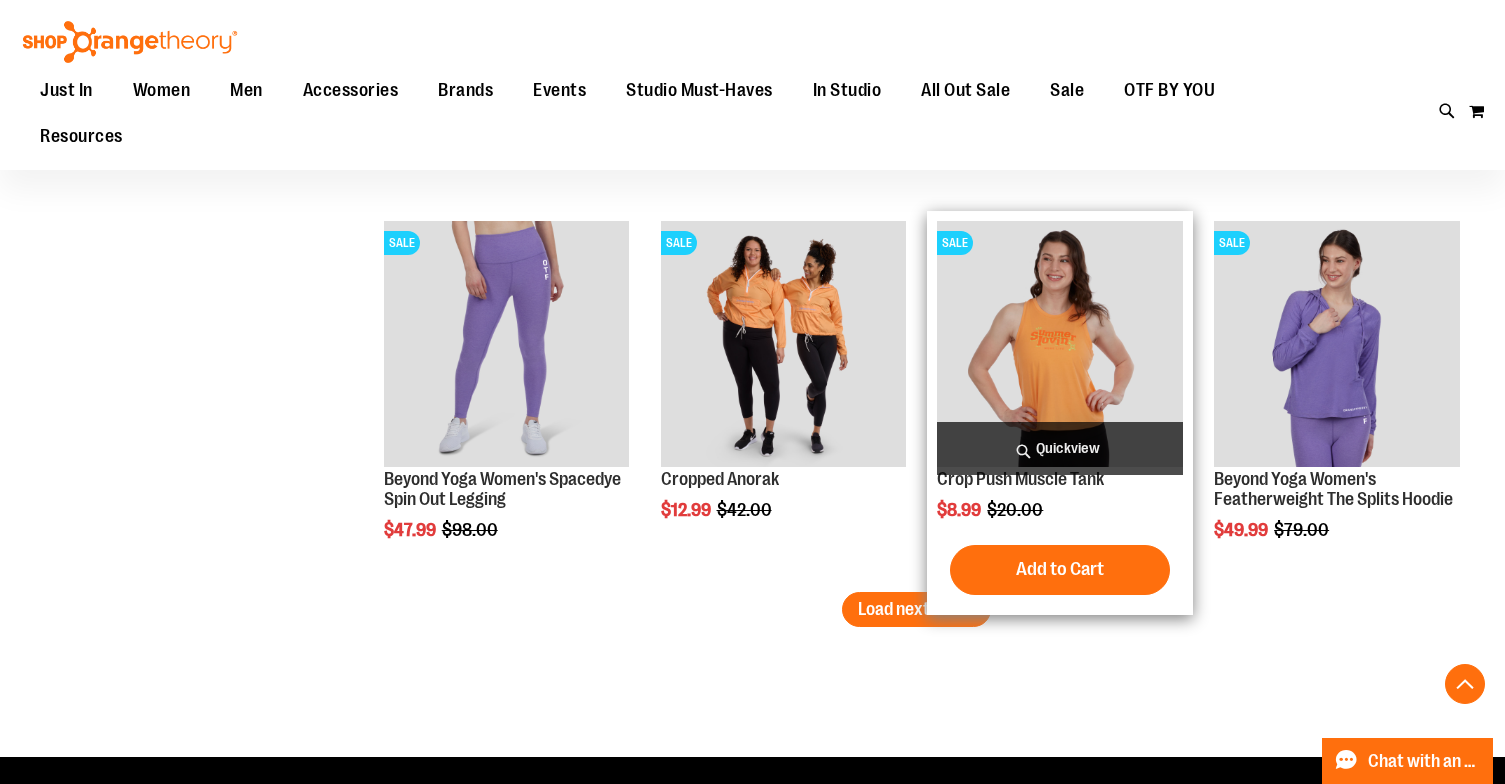 click on "SALE
Crop Push Muscle Tank
$8.99
Regular Price
$20.00
Quickview
Add to Cart In stock" at bounding box center [1060, 413] 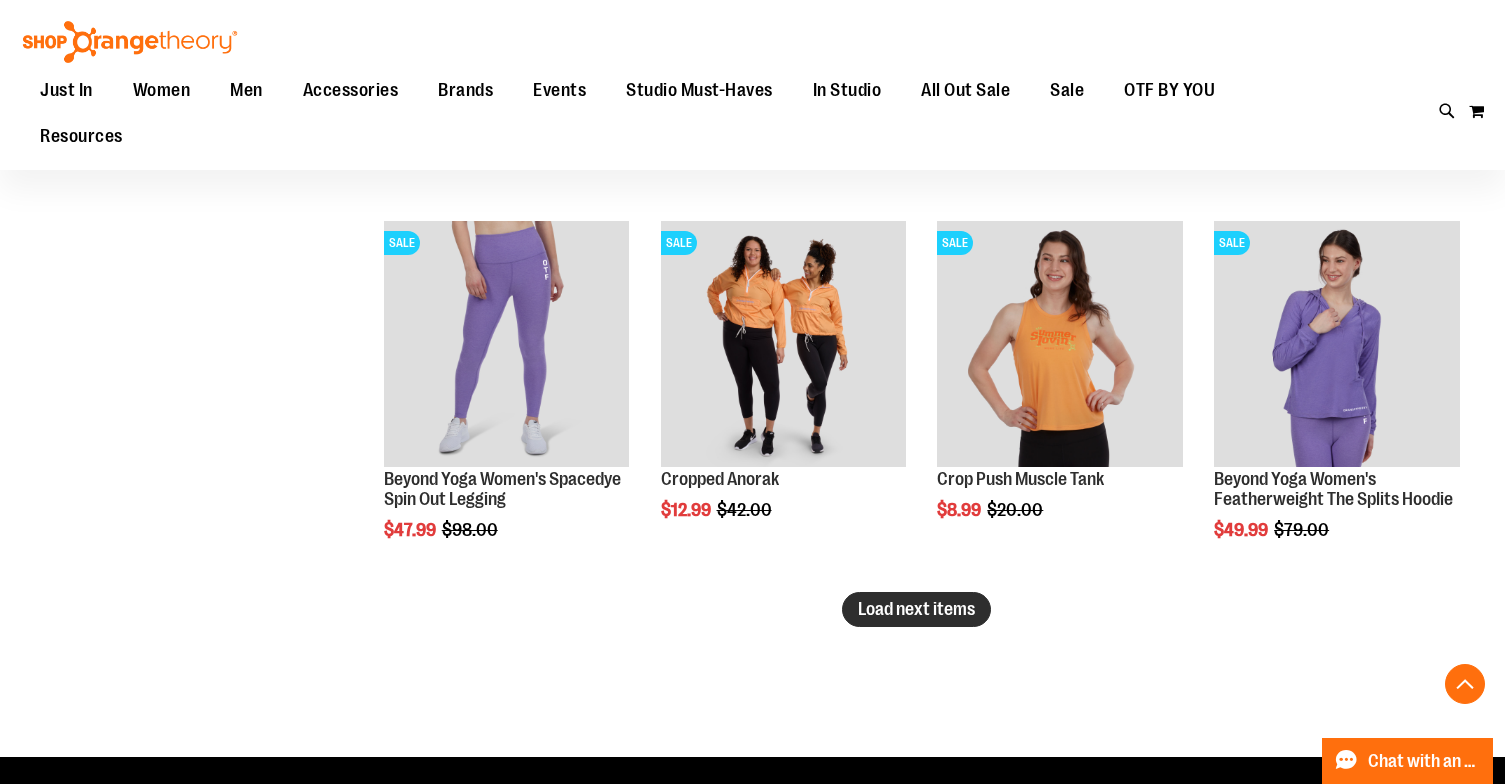 click on "Load next items" at bounding box center [916, 609] 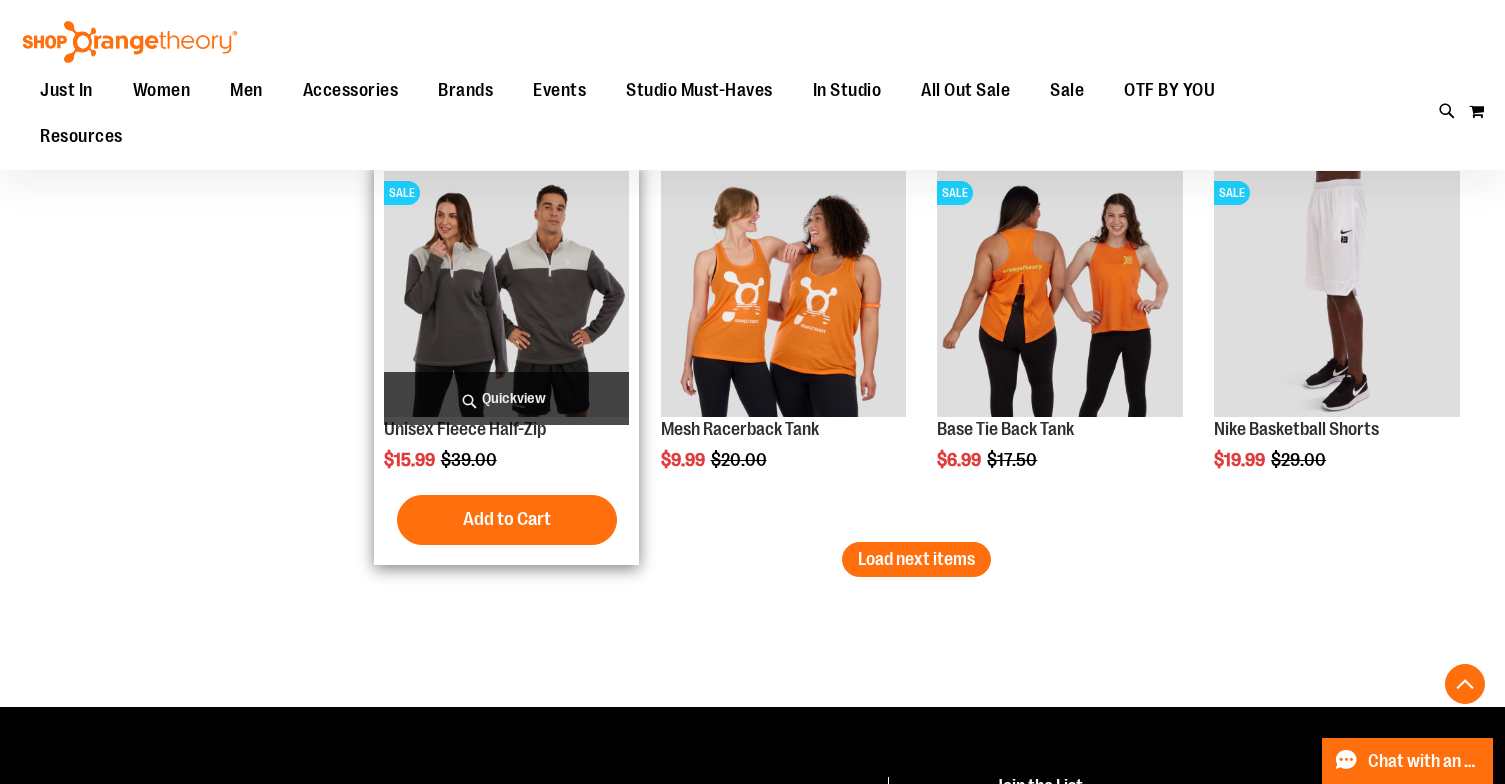 scroll, scrollTop: 6693, scrollLeft: 0, axis: vertical 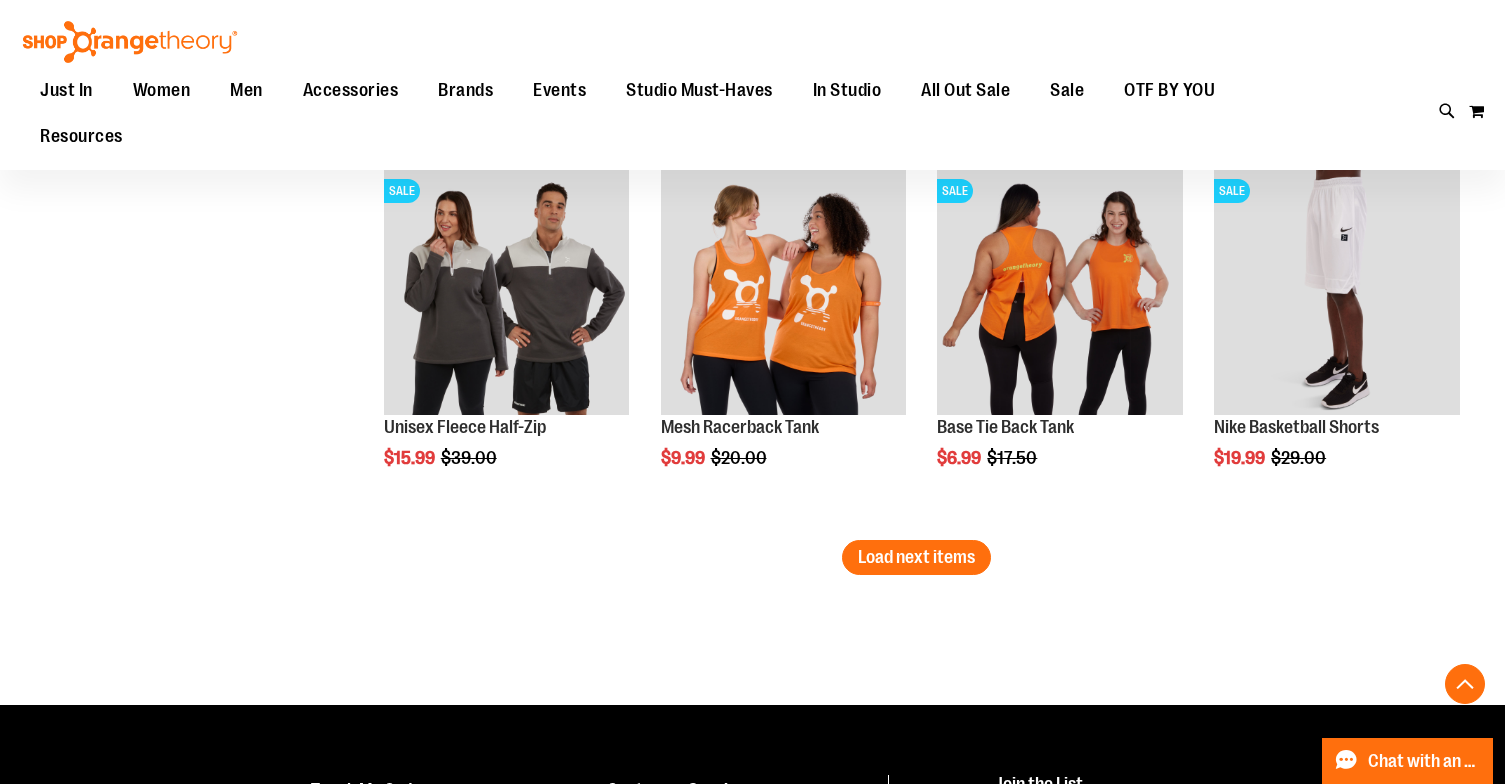click on "SALE
Base Tie Back Tank
$6.99
Regular Price
$17.50
Quickview
Add to Cart In stock" at bounding box center (1060, 349) 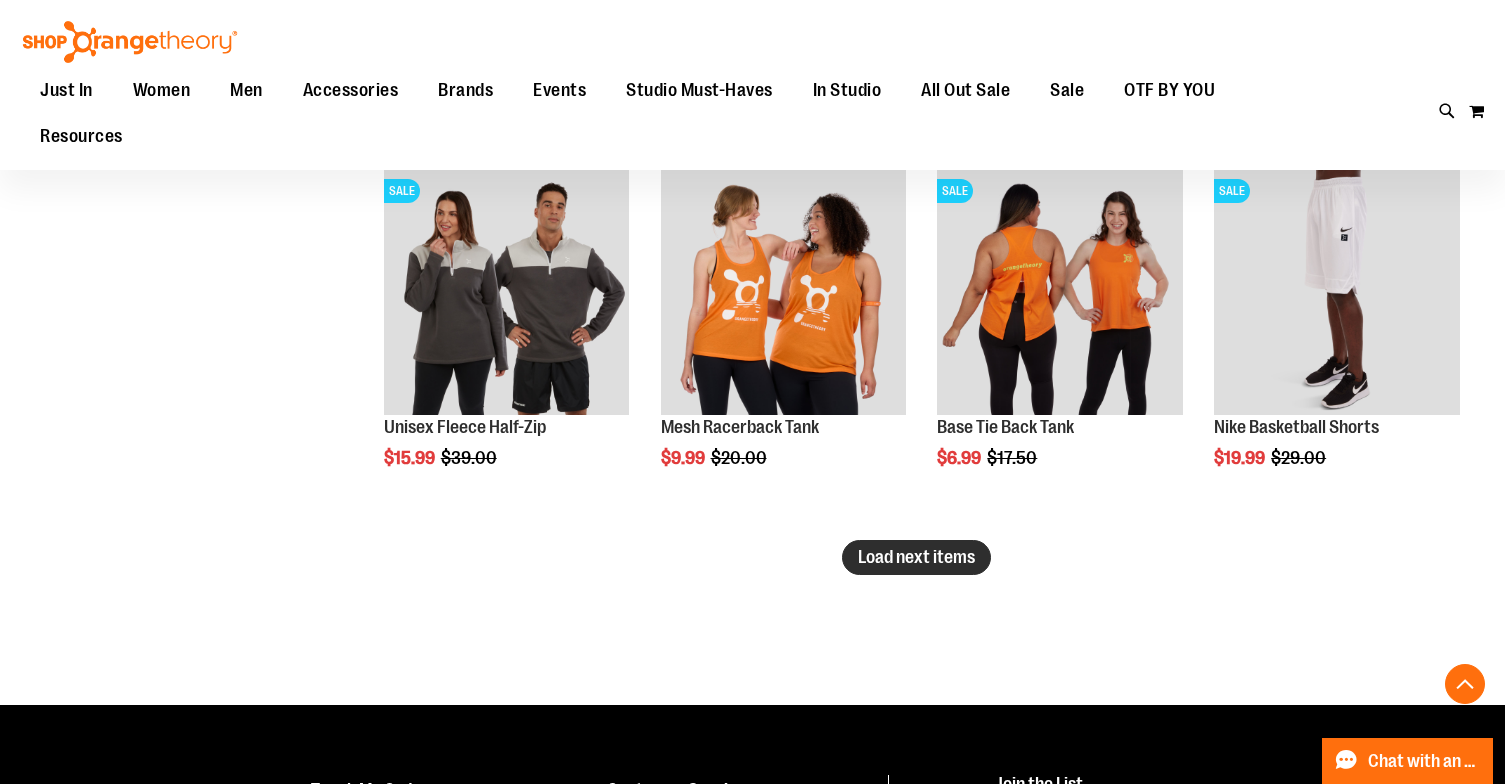 click on "Load next items" at bounding box center [916, 557] 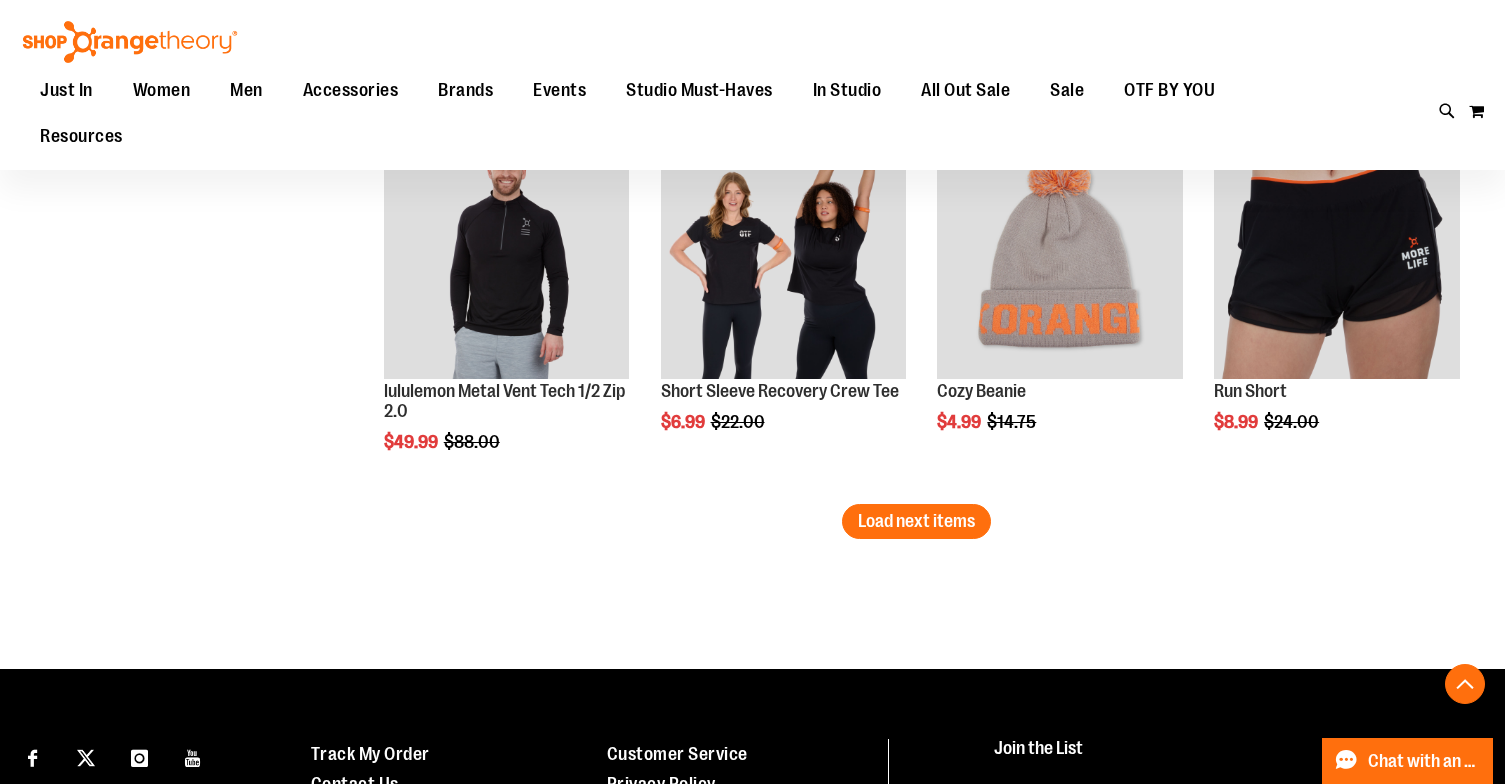 scroll, scrollTop: 7856, scrollLeft: 0, axis: vertical 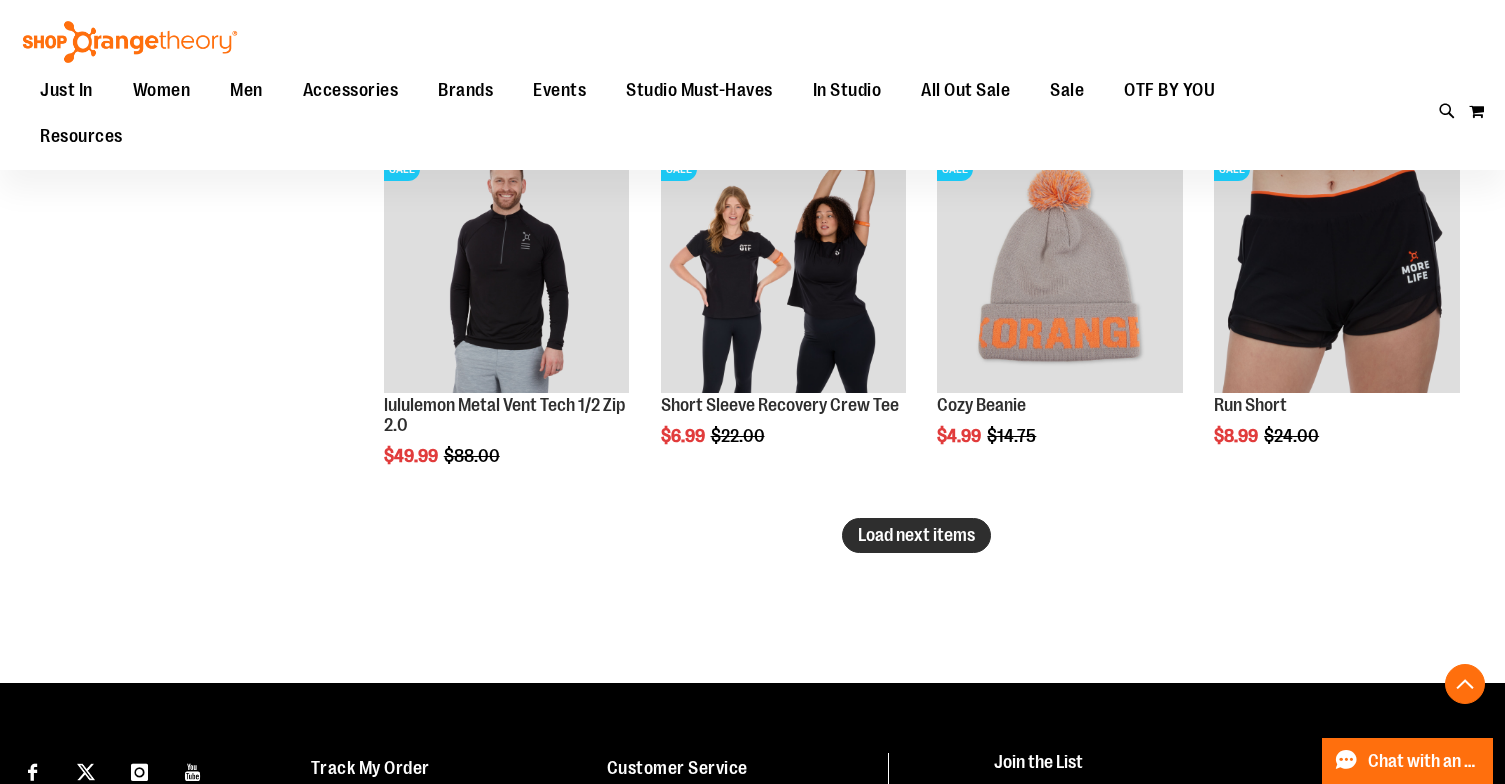 click on "Load next items" at bounding box center [916, 535] 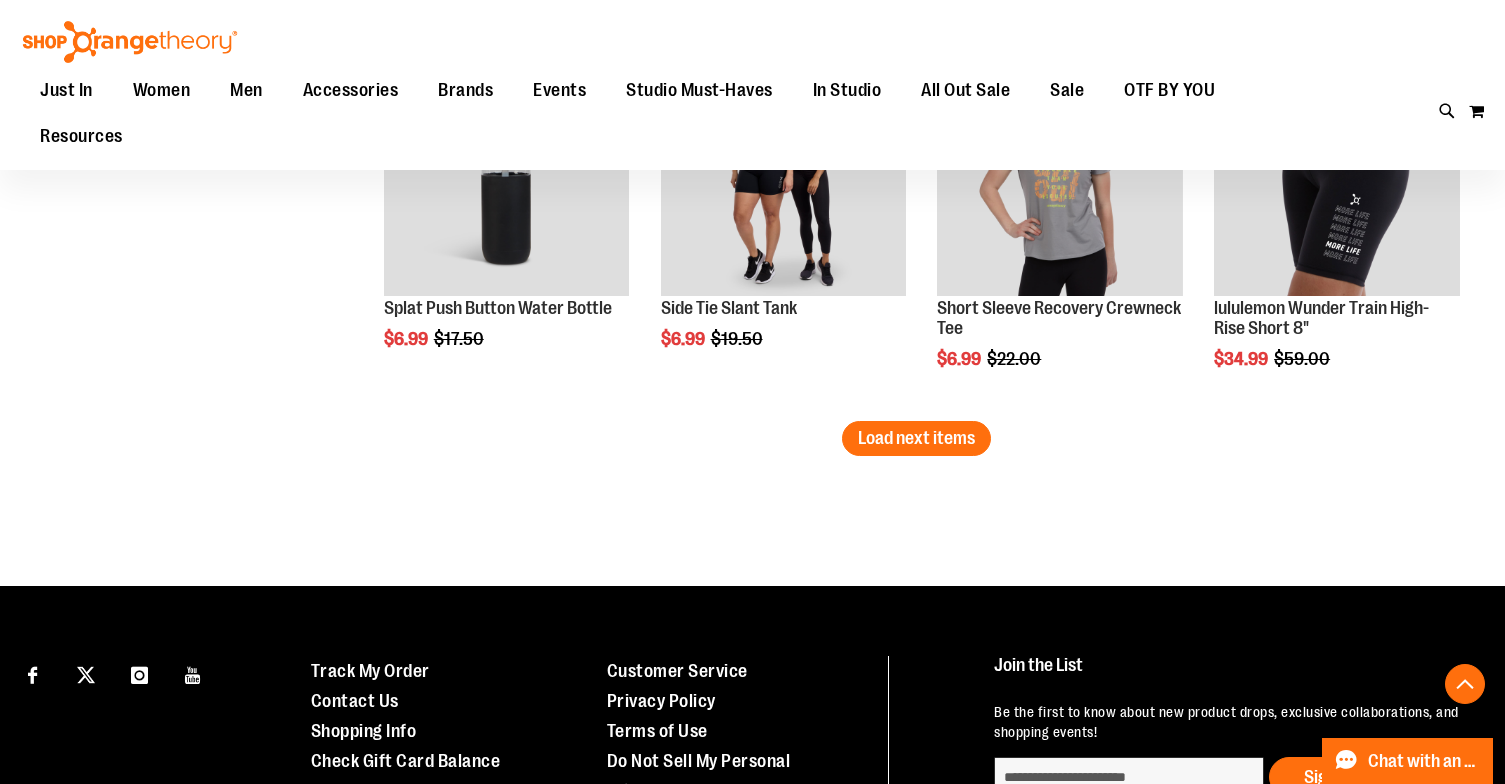 scroll, scrollTop: 9114, scrollLeft: 0, axis: vertical 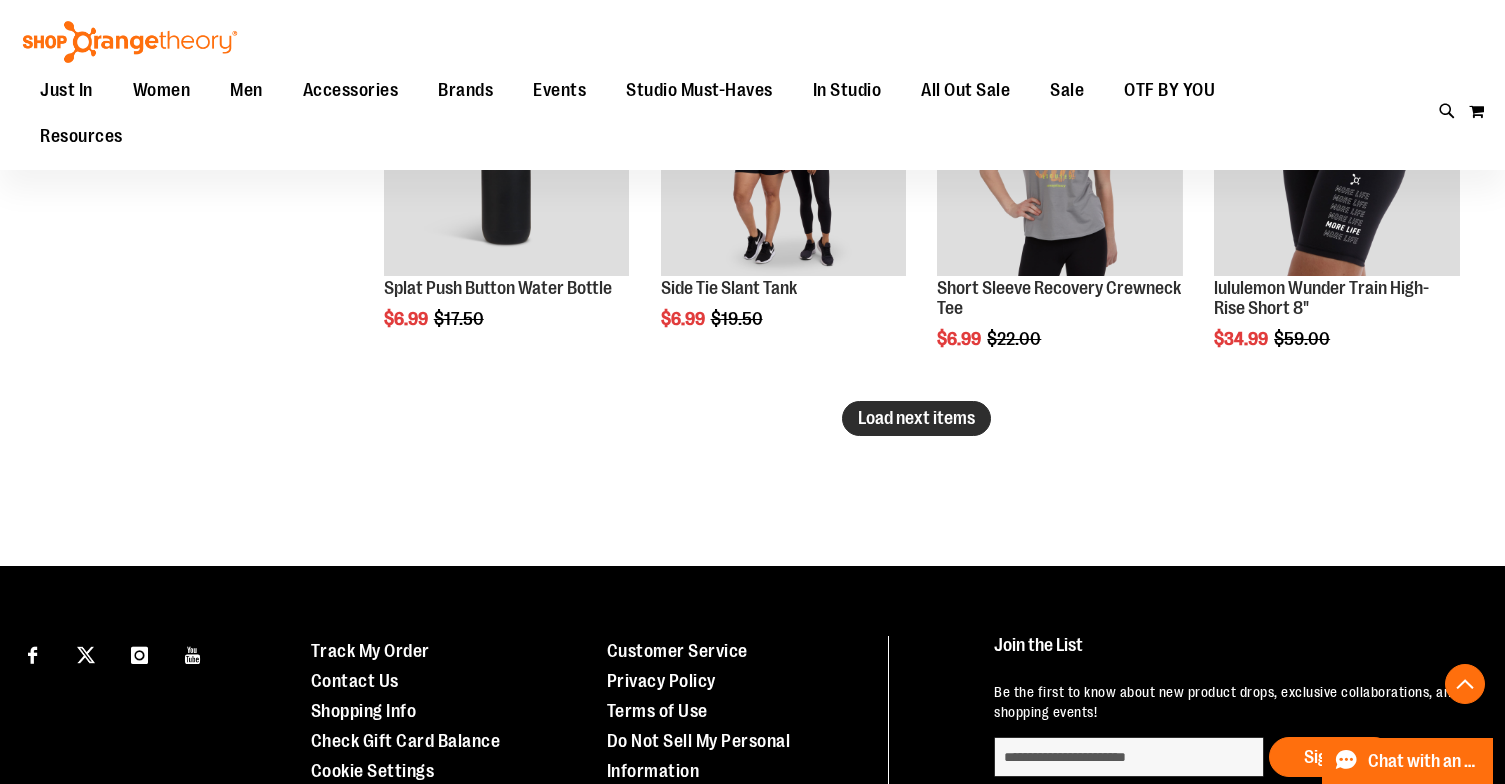 click on "Load next items" at bounding box center (916, 418) 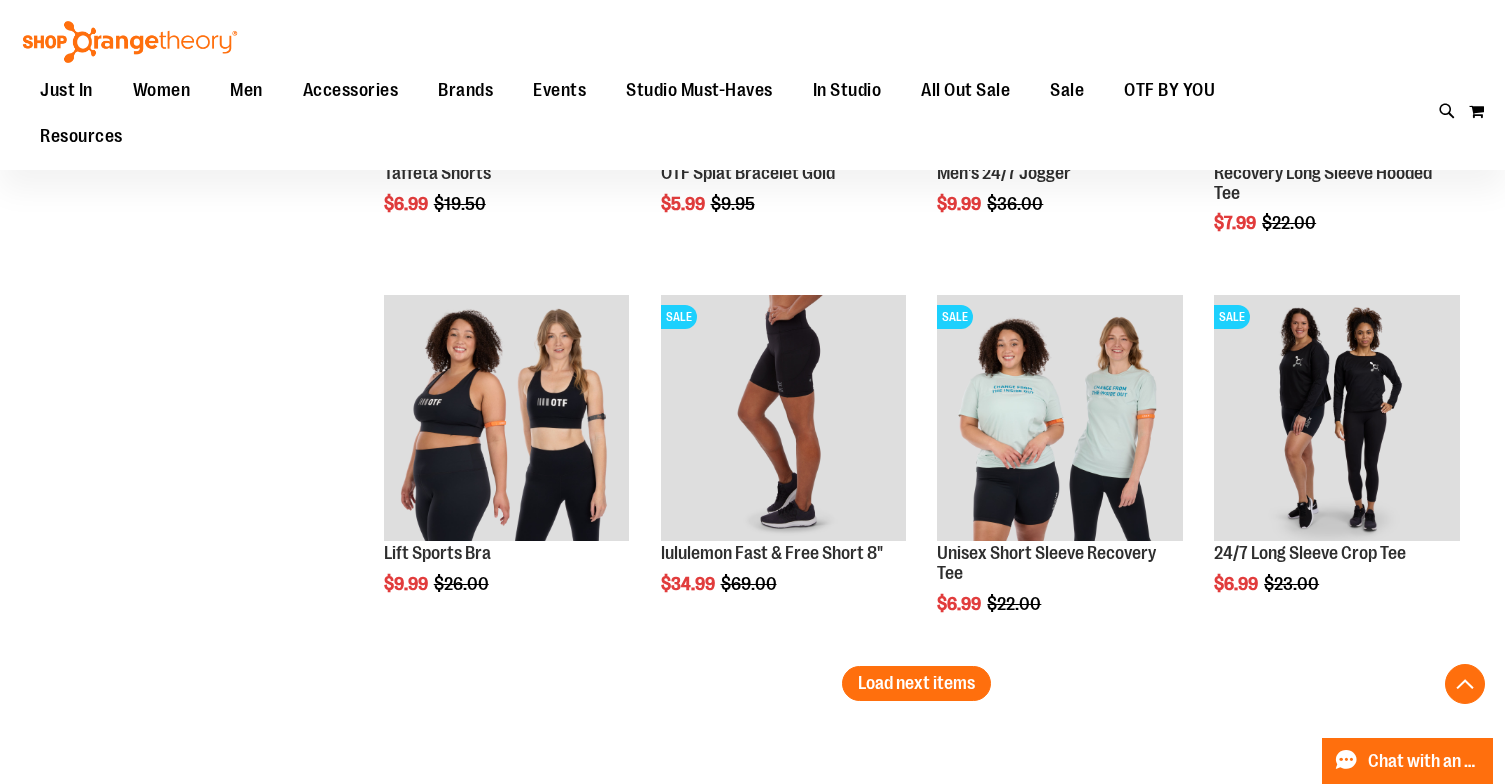 scroll, scrollTop: 10002, scrollLeft: 0, axis: vertical 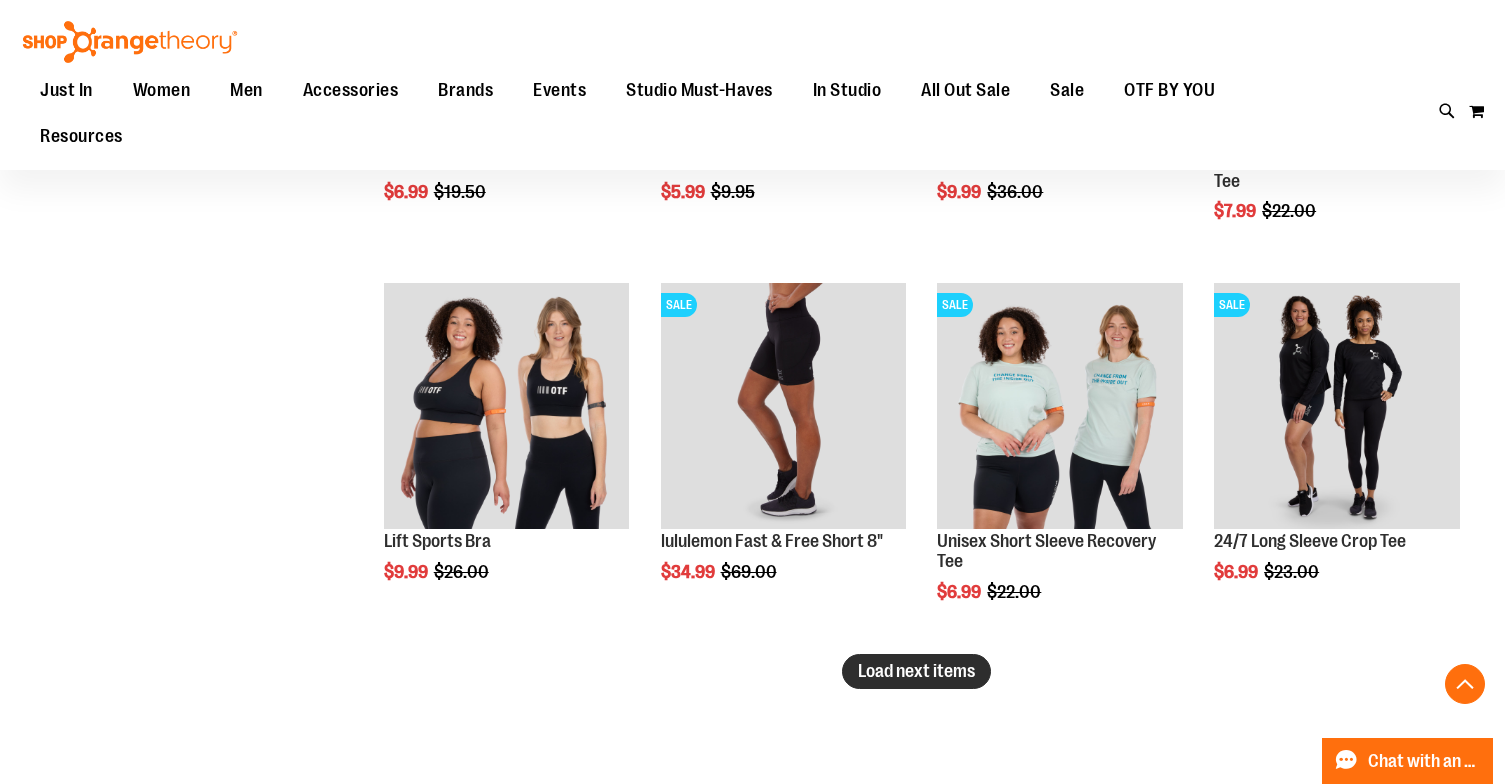 click on "Load next items" at bounding box center (916, 671) 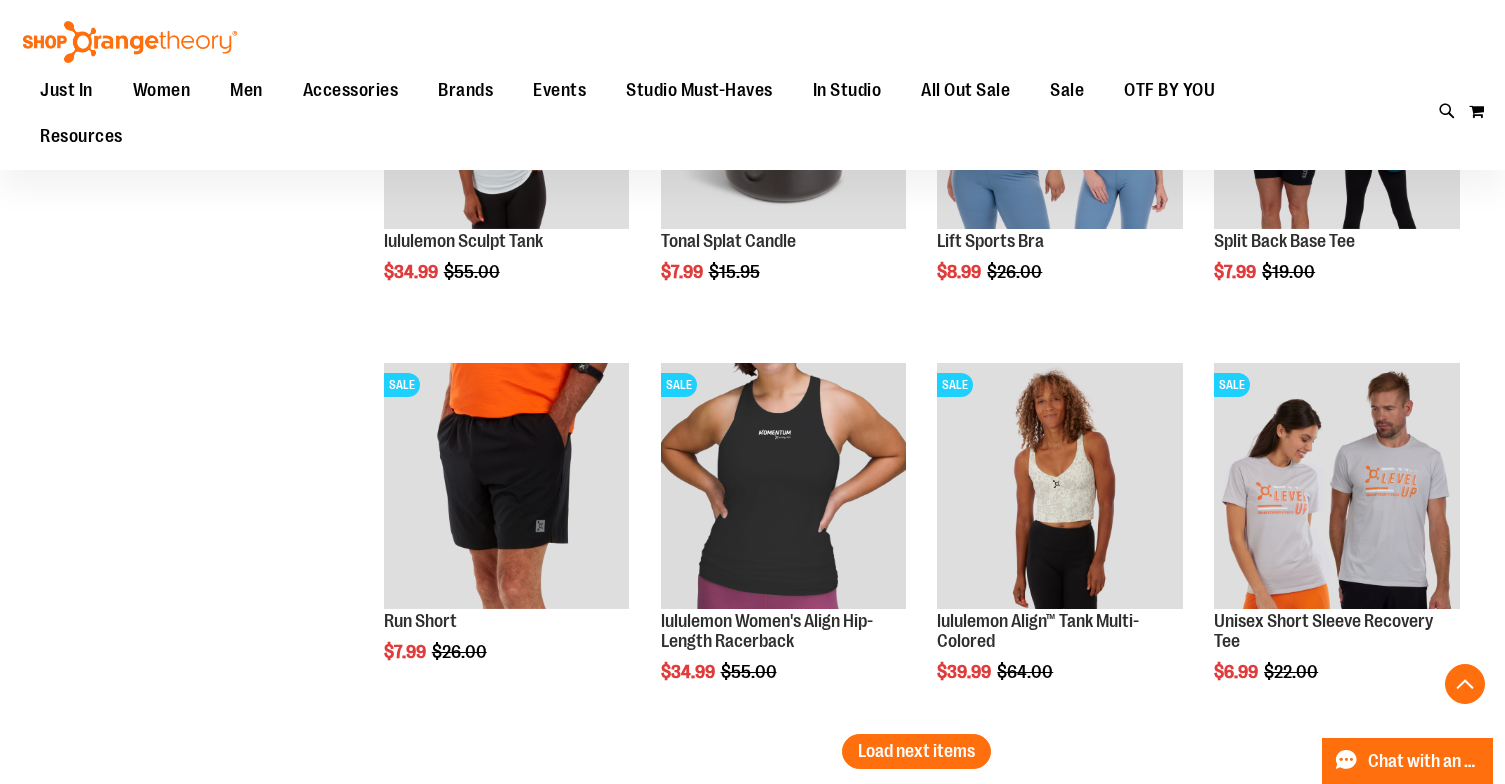 scroll, scrollTop: 11066, scrollLeft: 0, axis: vertical 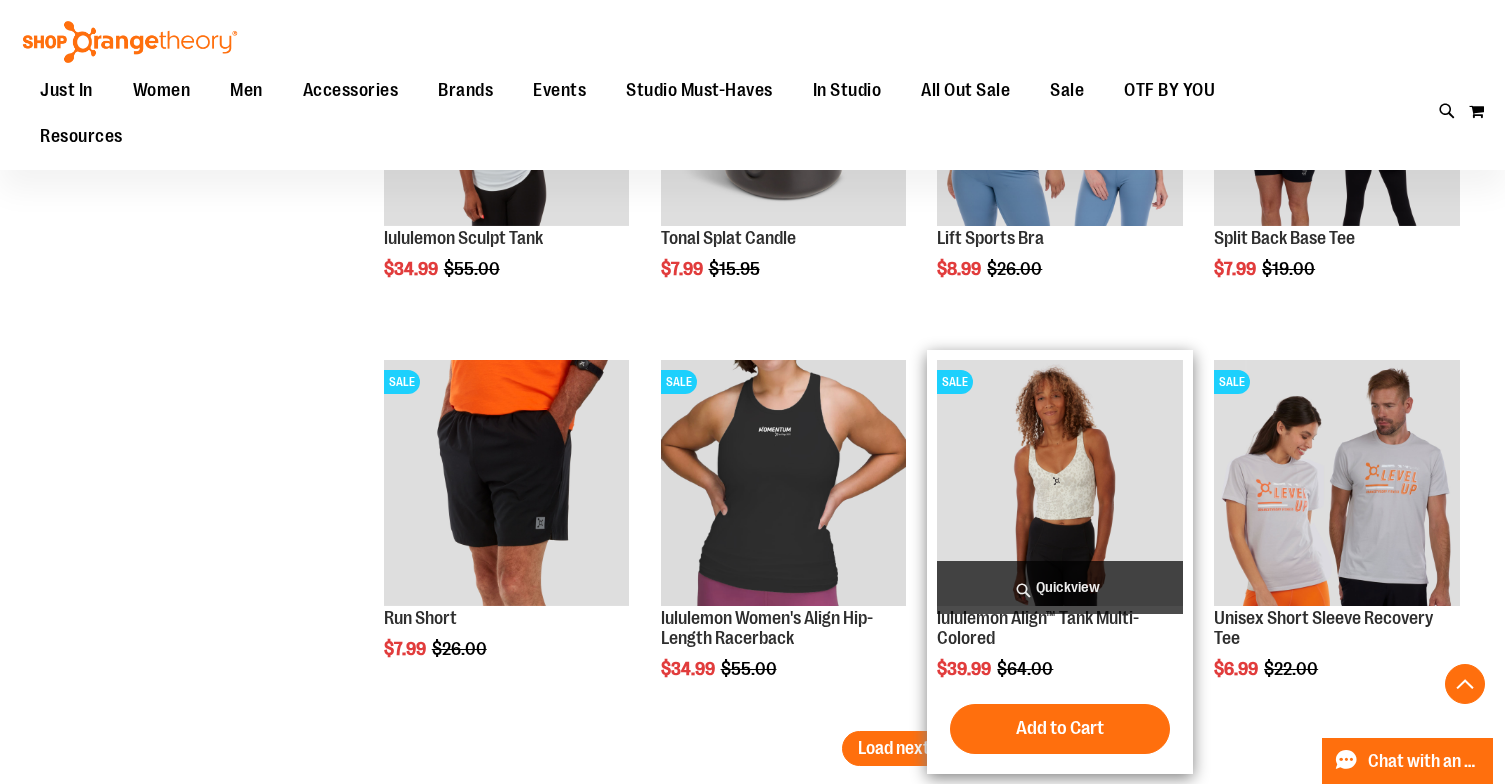 click on "Quickview" at bounding box center [1060, 587] 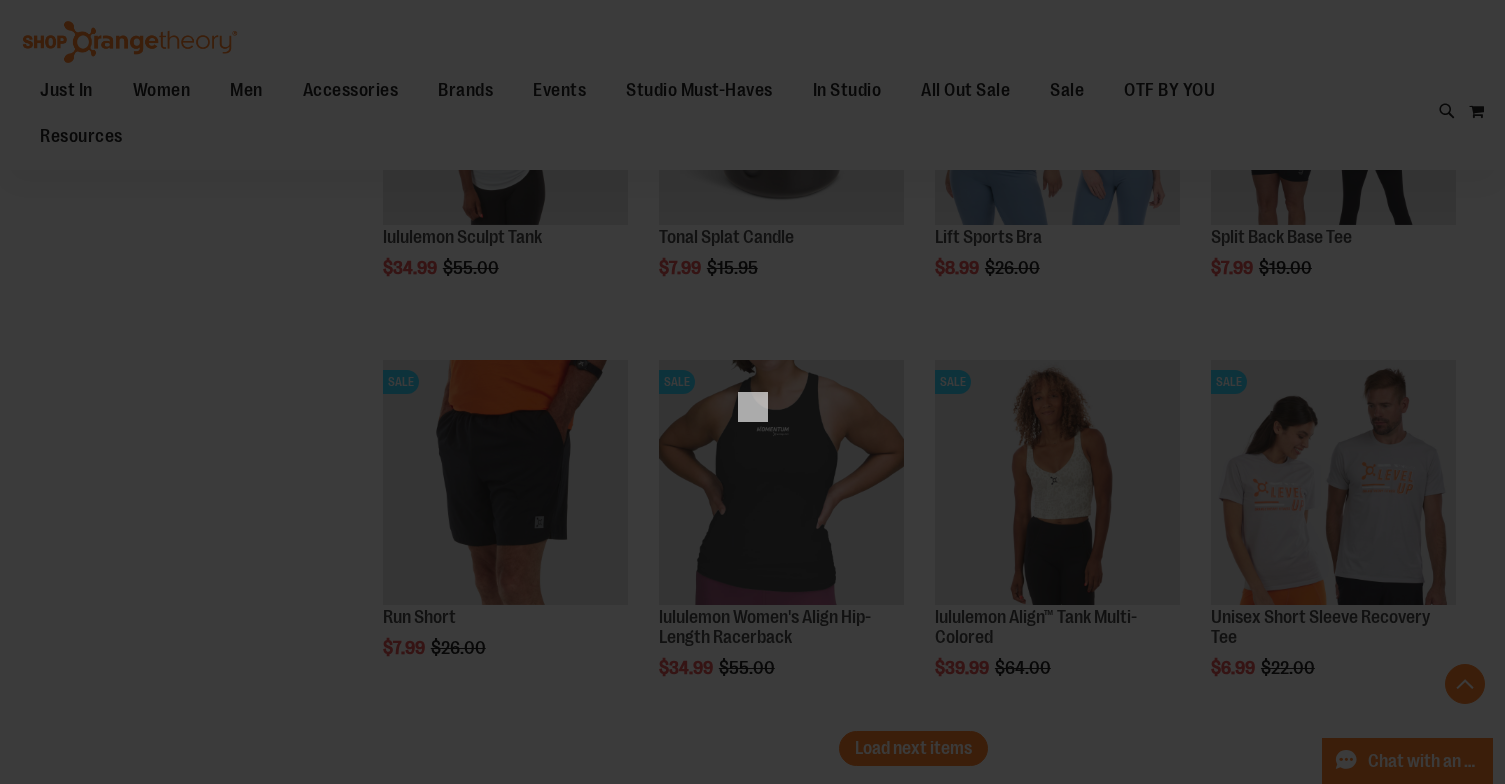scroll, scrollTop: 0, scrollLeft: 0, axis: both 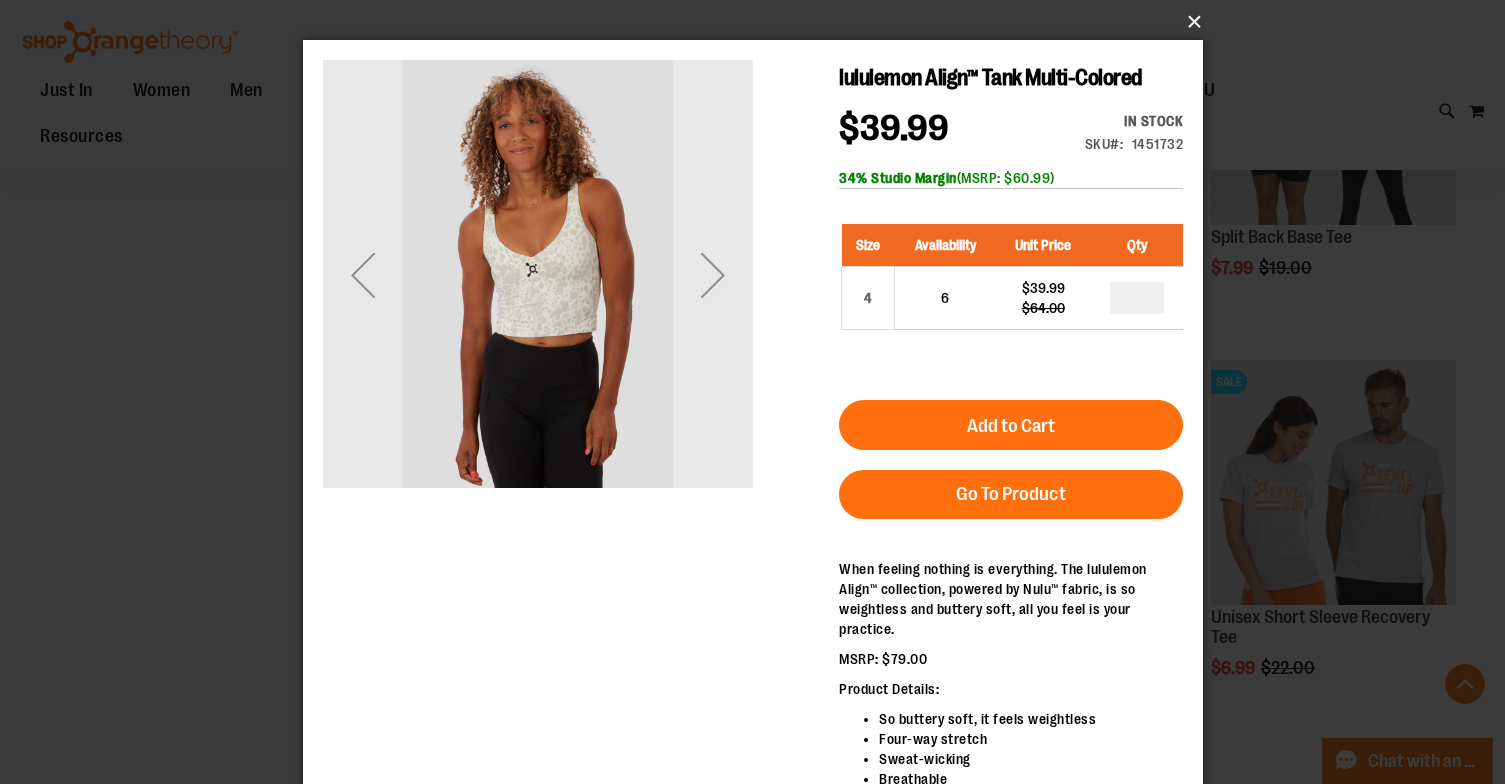 click on "×" at bounding box center (759, 22) 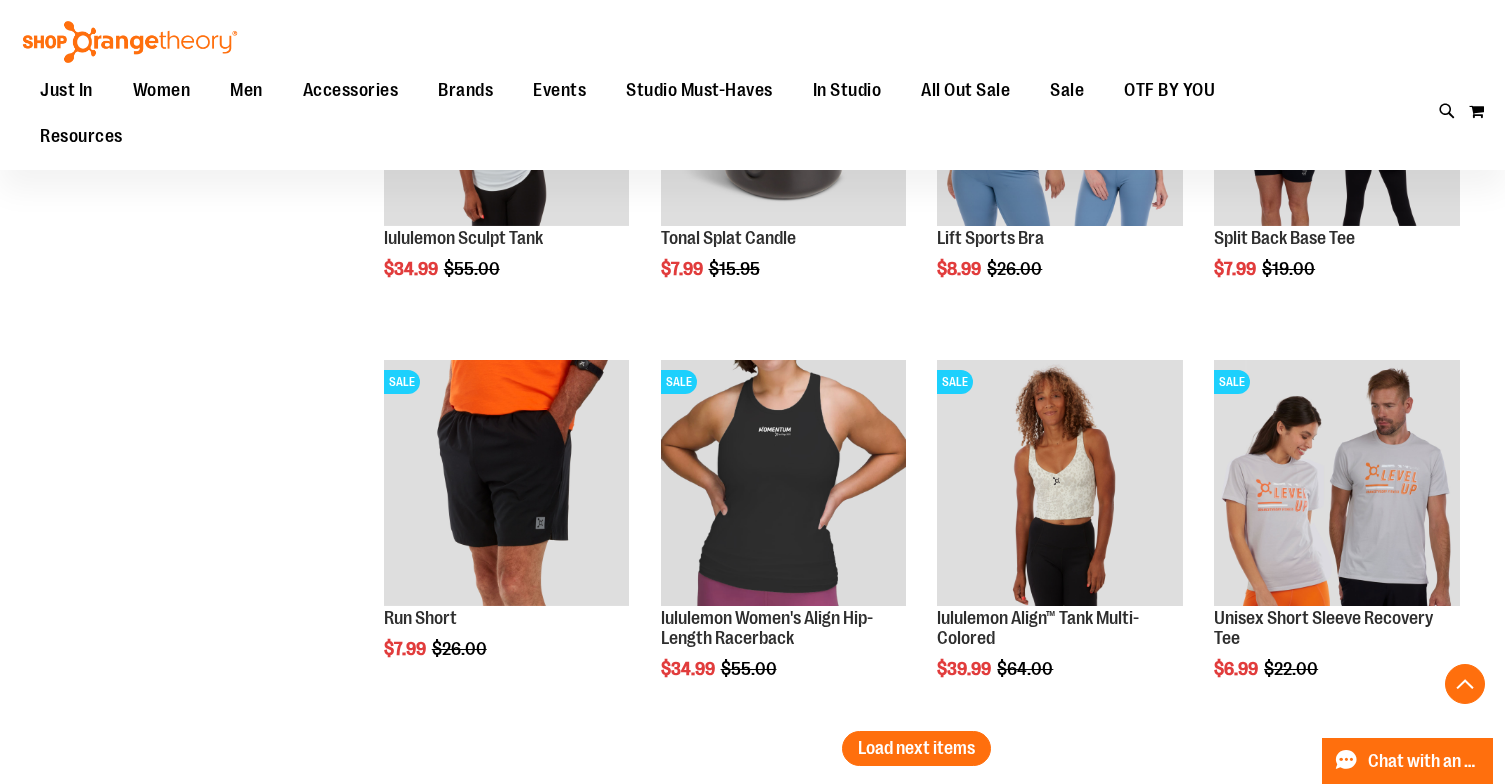 scroll, scrollTop: 11112, scrollLeft: 0, axis: vertical 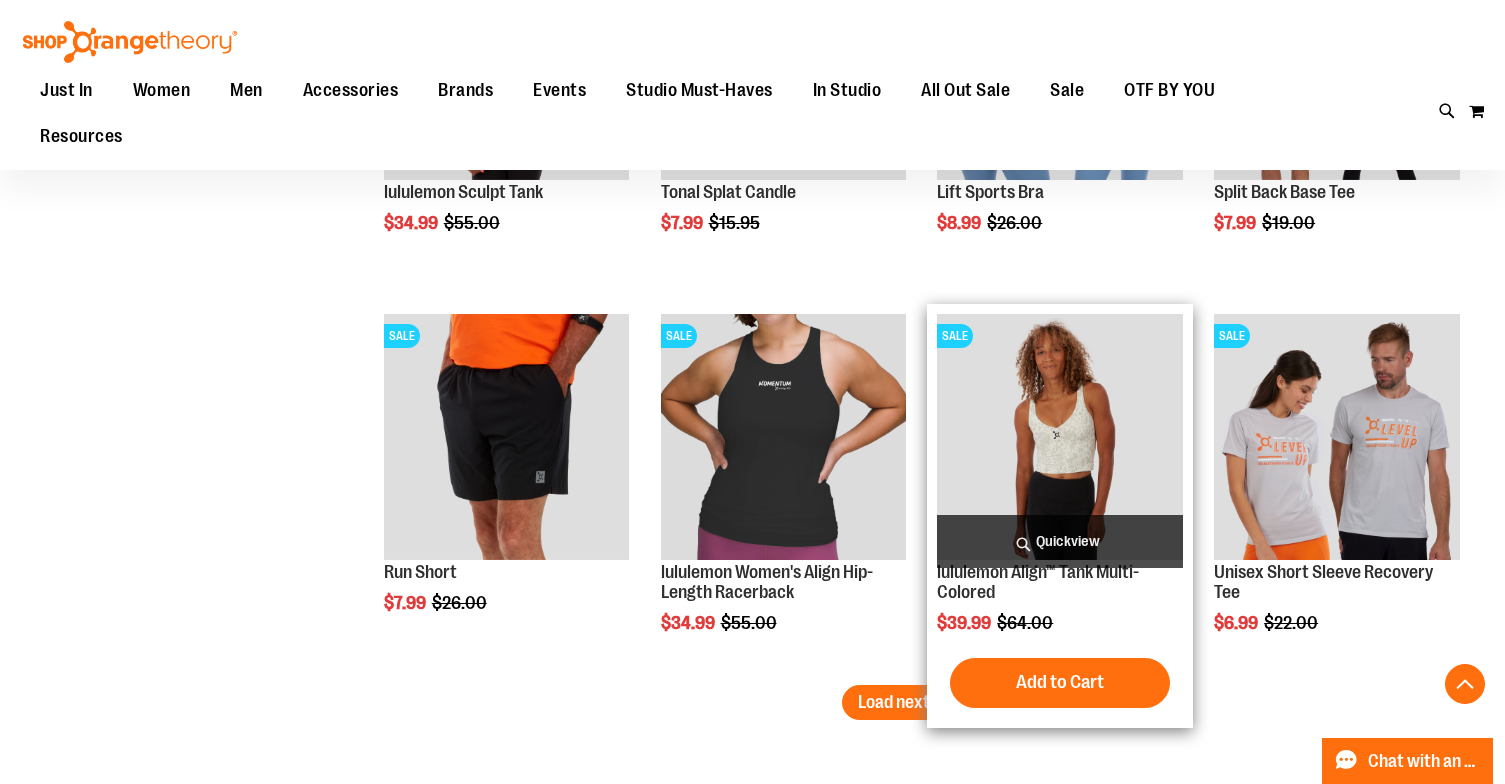 click on "Quickview" at bounding box center (1060, 541) 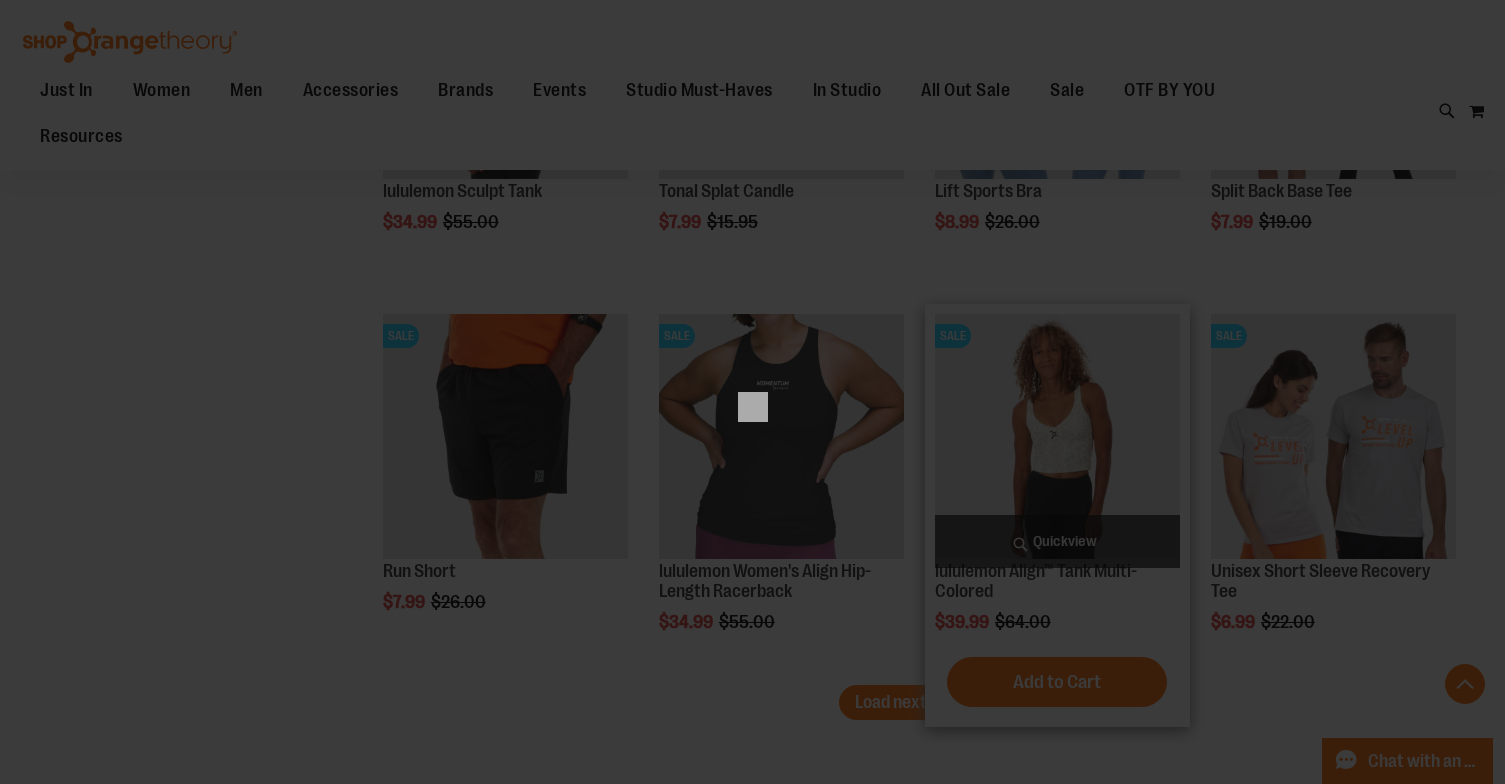 scroll, scrollTop: 0, scrollLeft: 0, axis: both 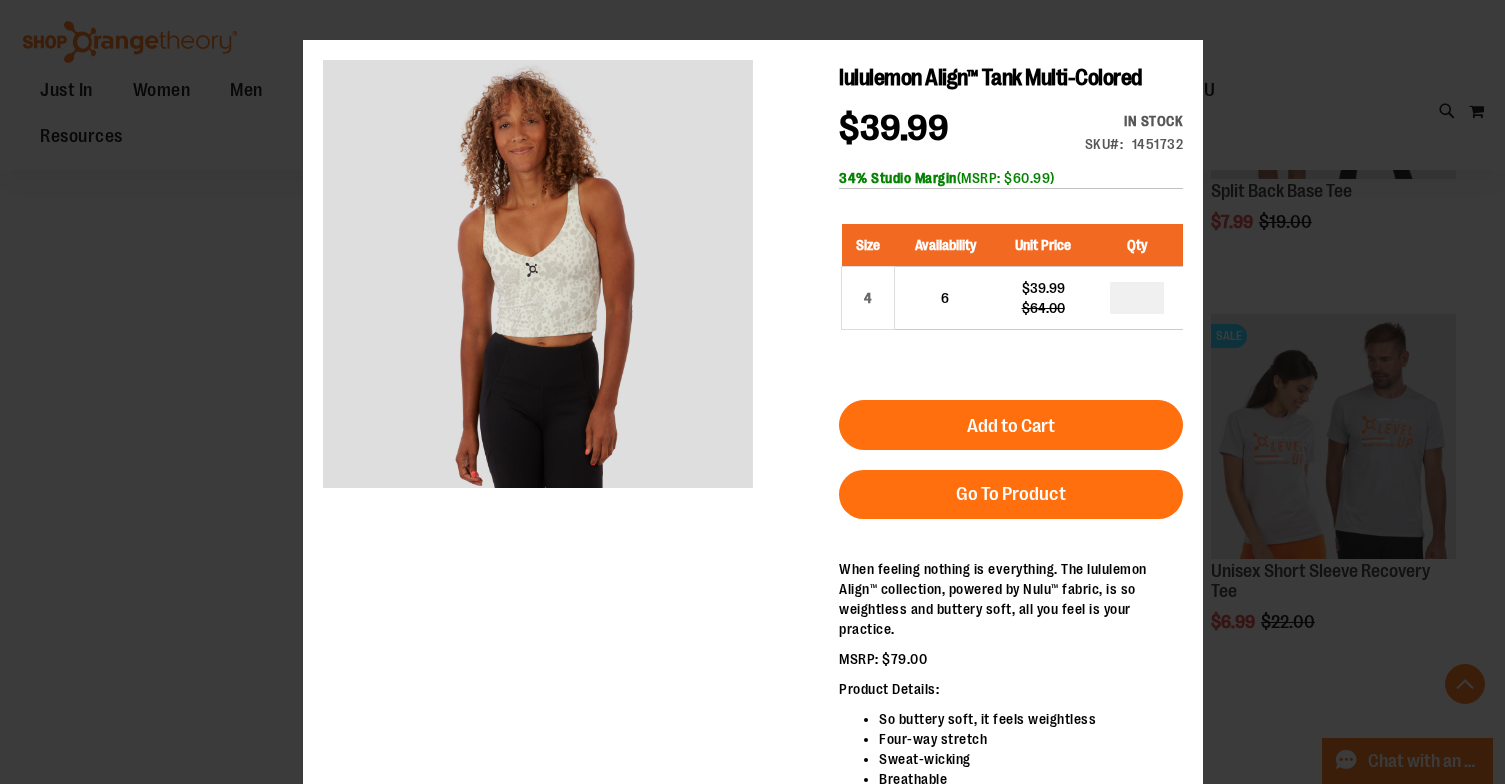 click on "×" at bounding box center (752, 392) 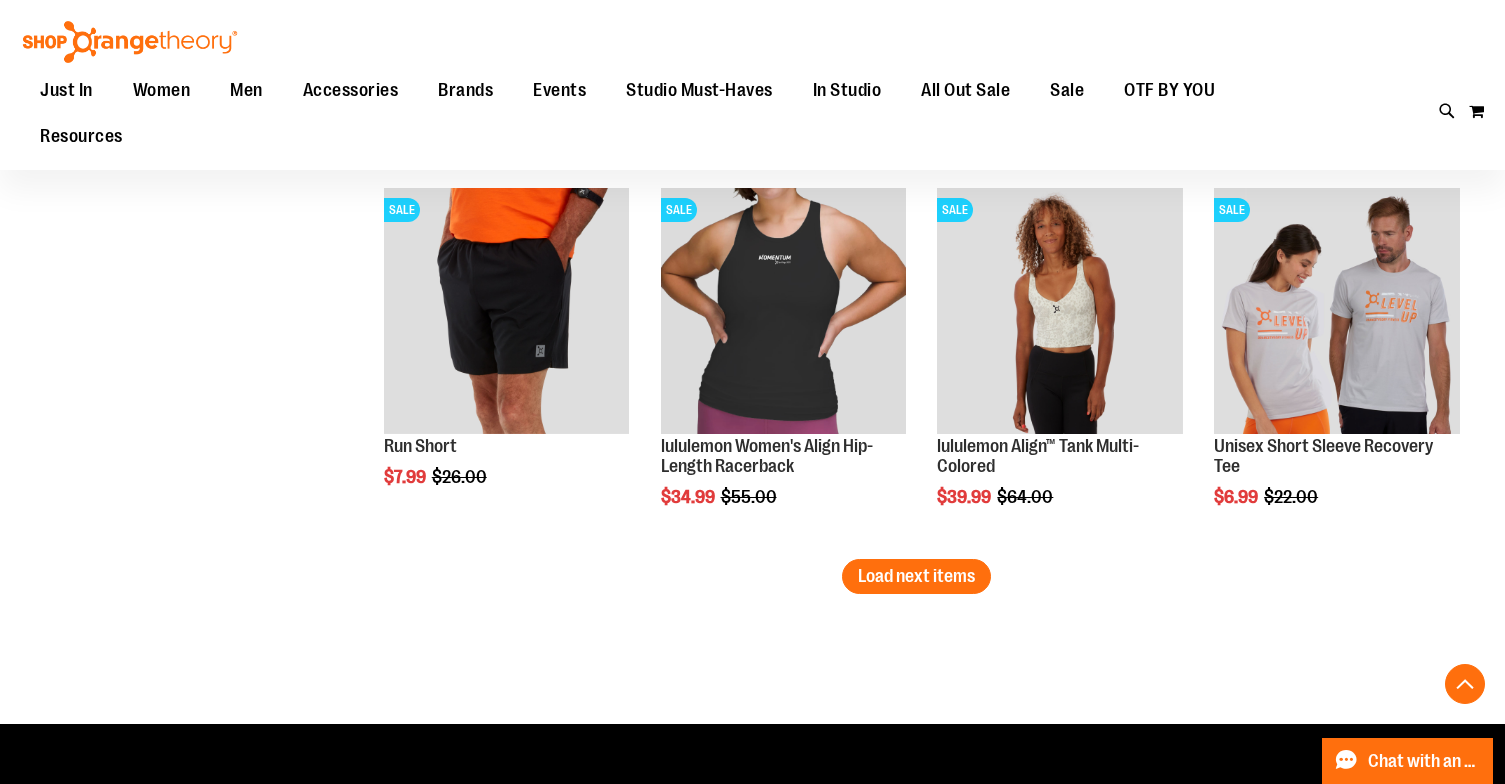 scroll, scrollTop: 11240, scrollLeft: 0, axis: vertical 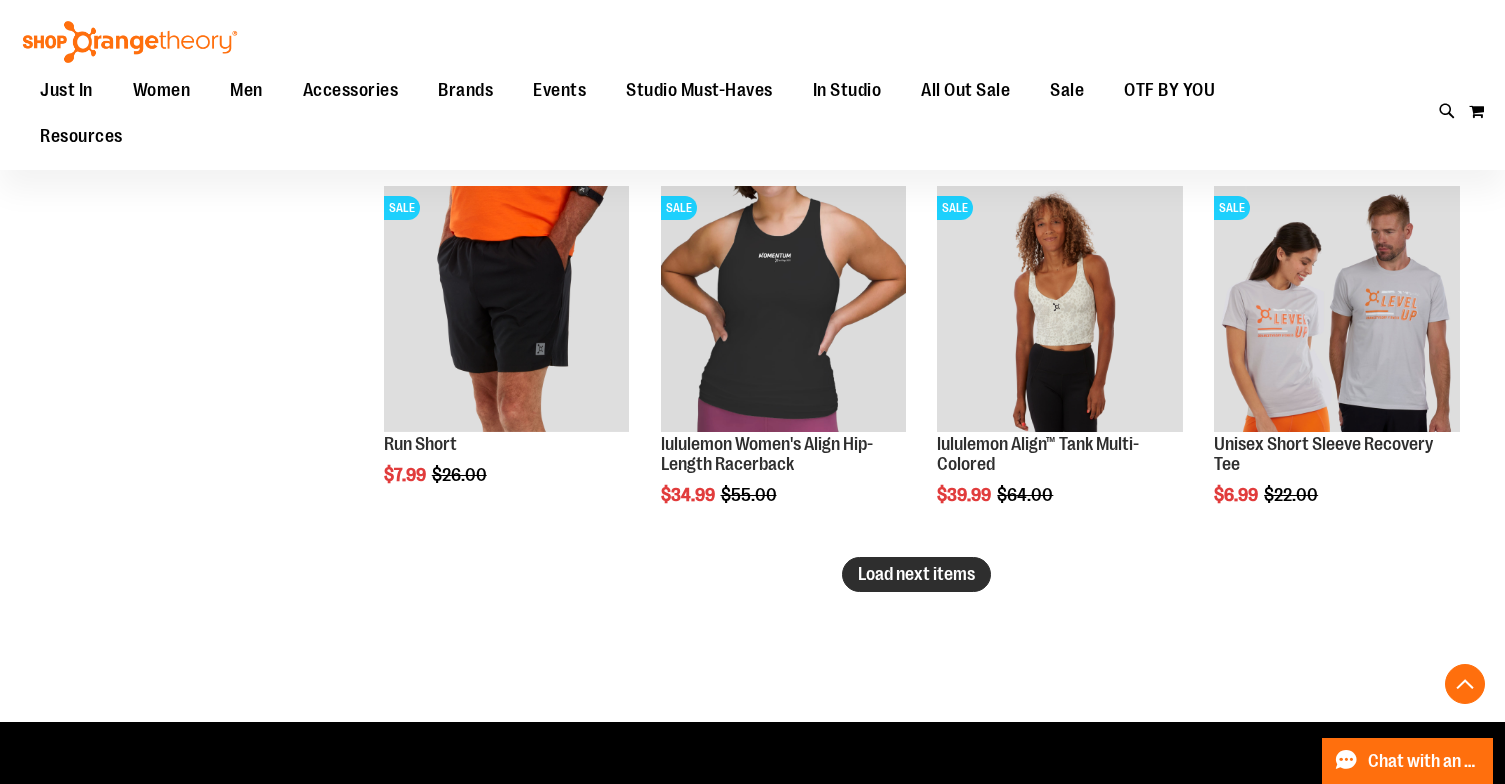 click on "Load next items" at bounding box center (916, 574) 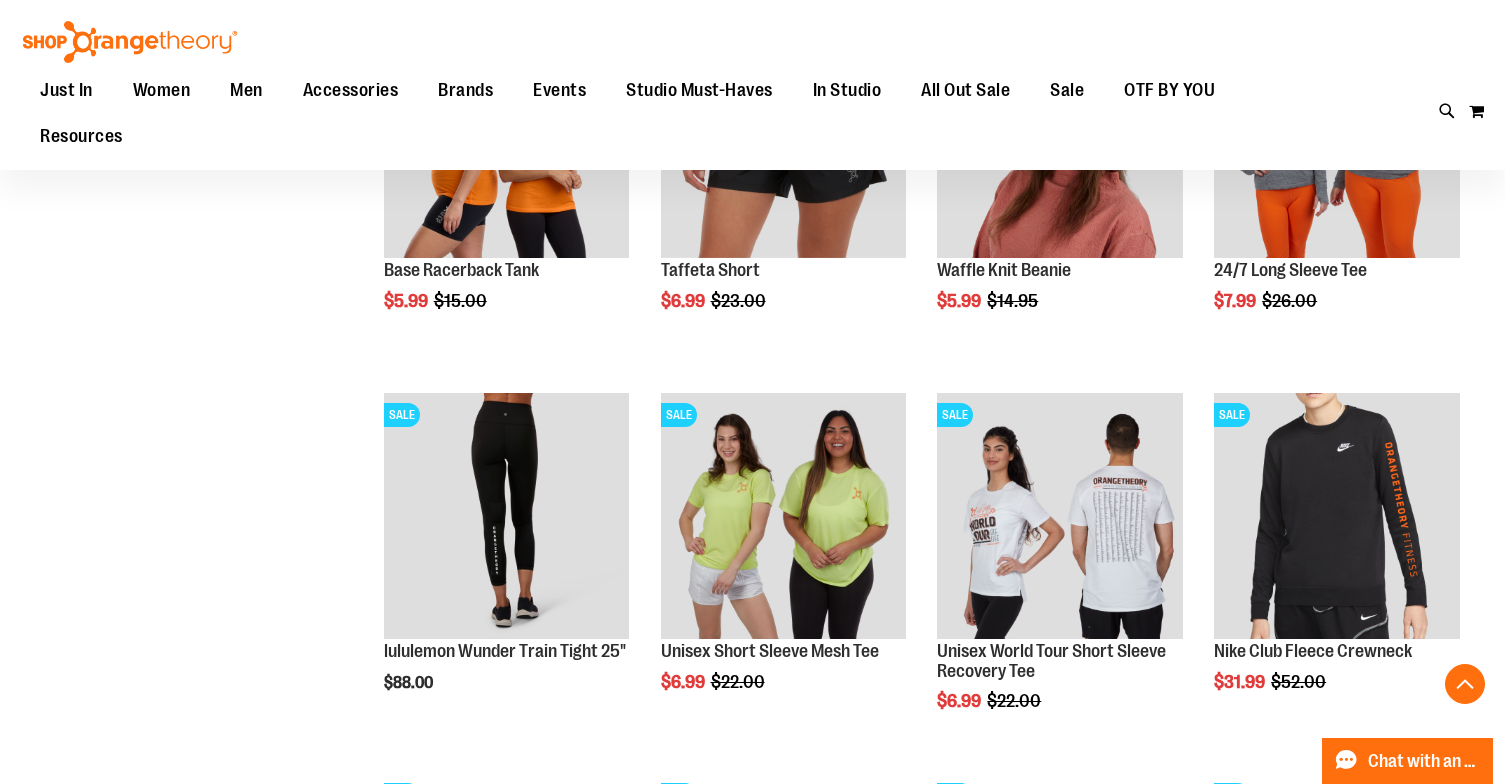 scroll, scrollTop: 11790, scrollLeft: 0, axis: vertical 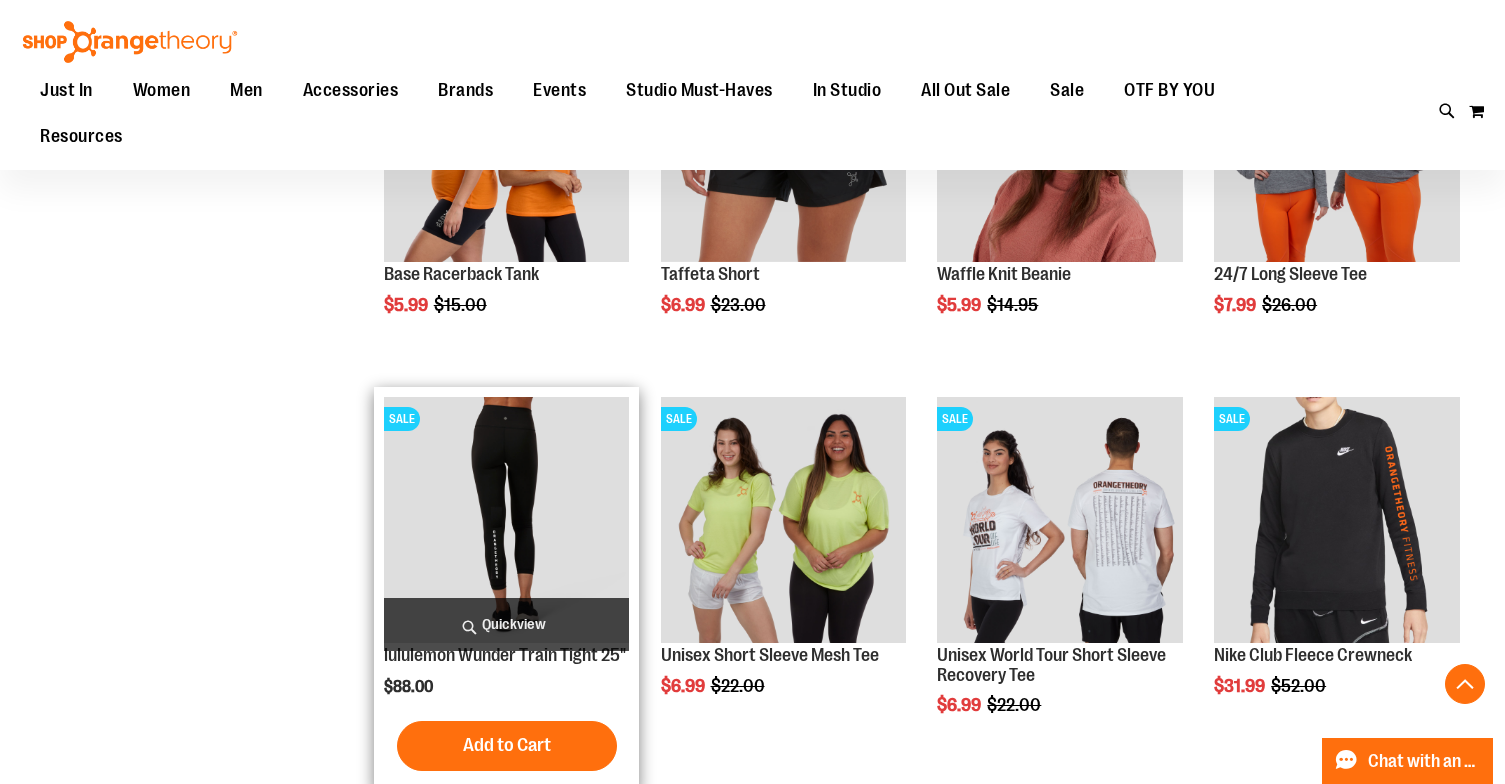 click on "Quickview" at bounding box center (507, 624) 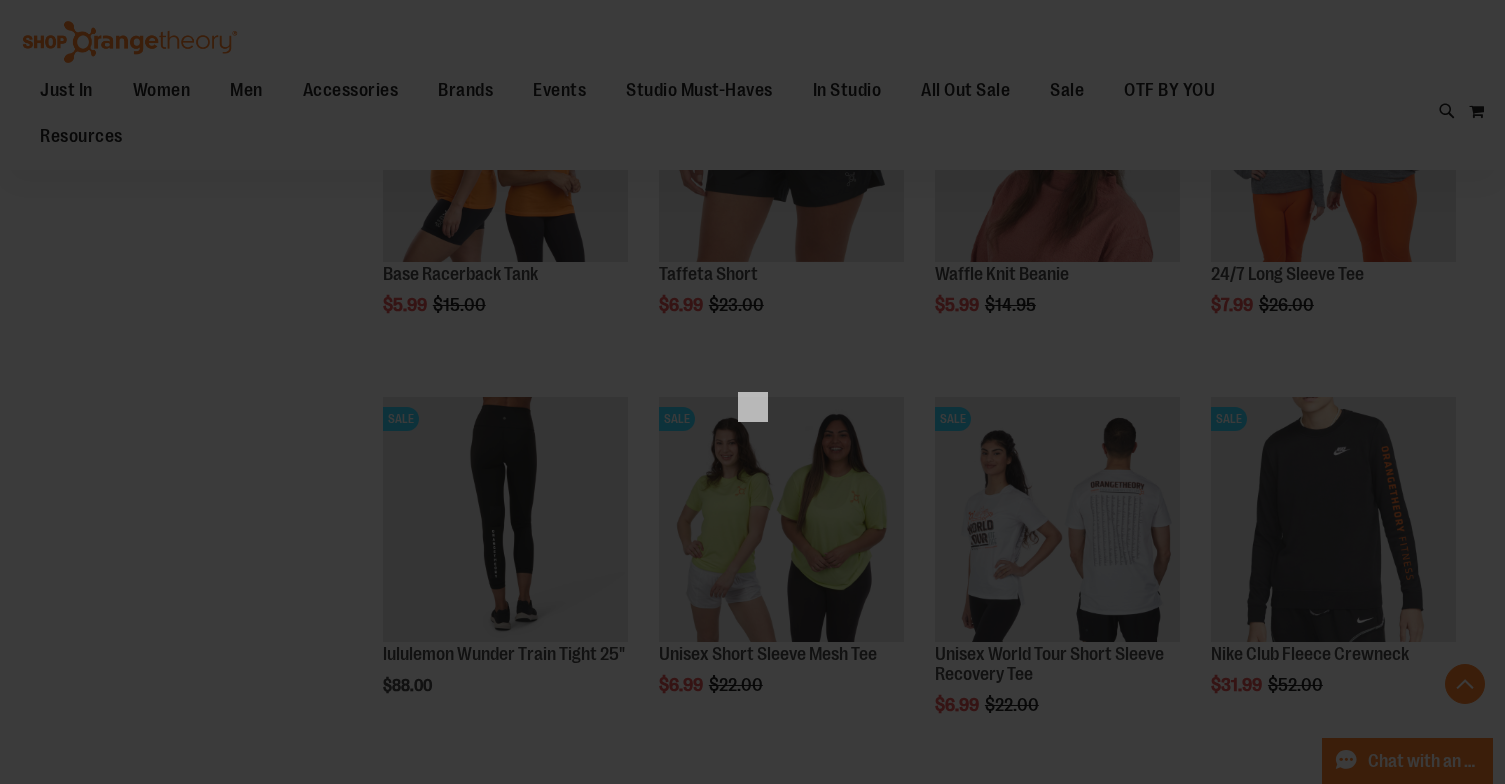 scroll, scrollTop: 0, scrollLeft: 0, axis: both 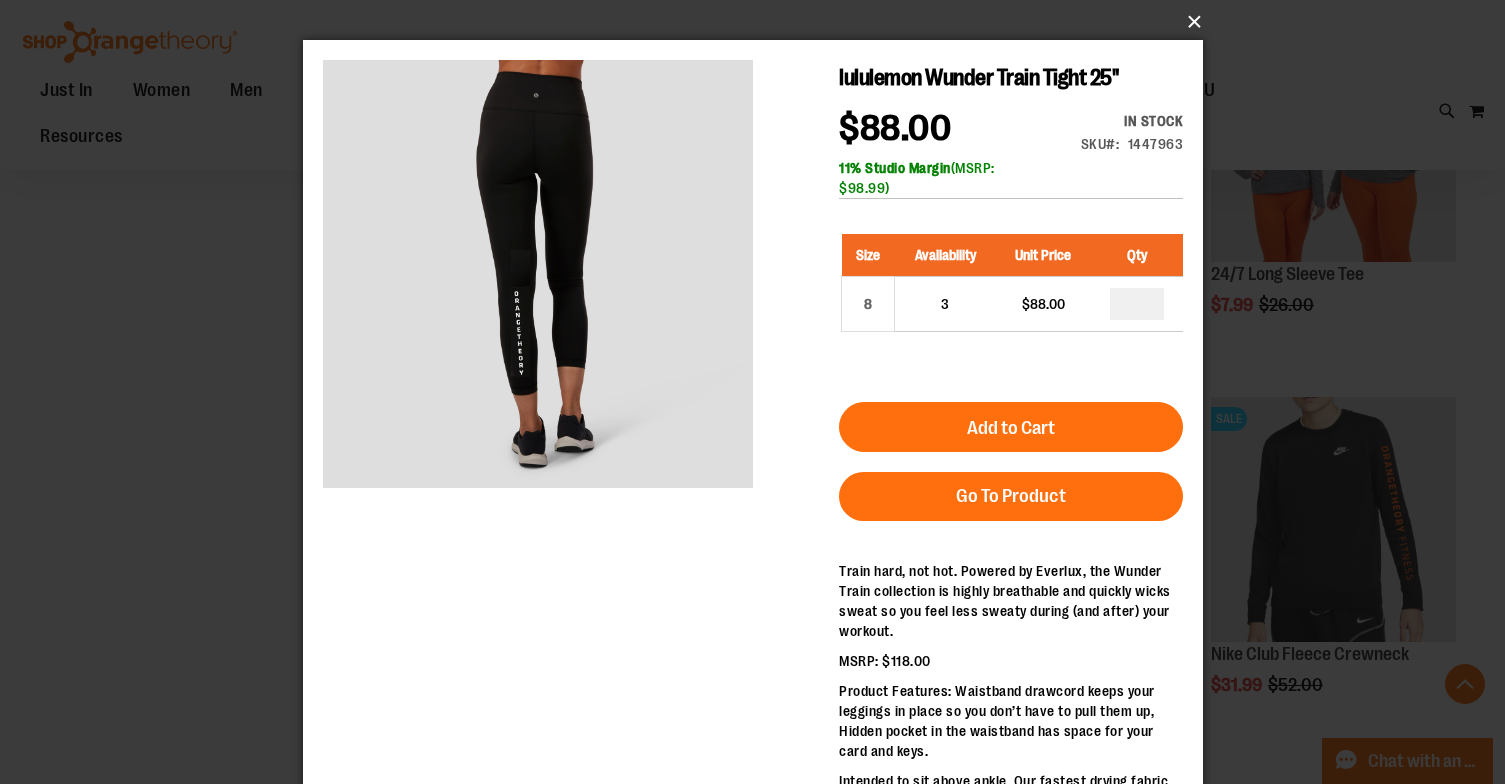 click on "×" at bounding box center [759, 22] 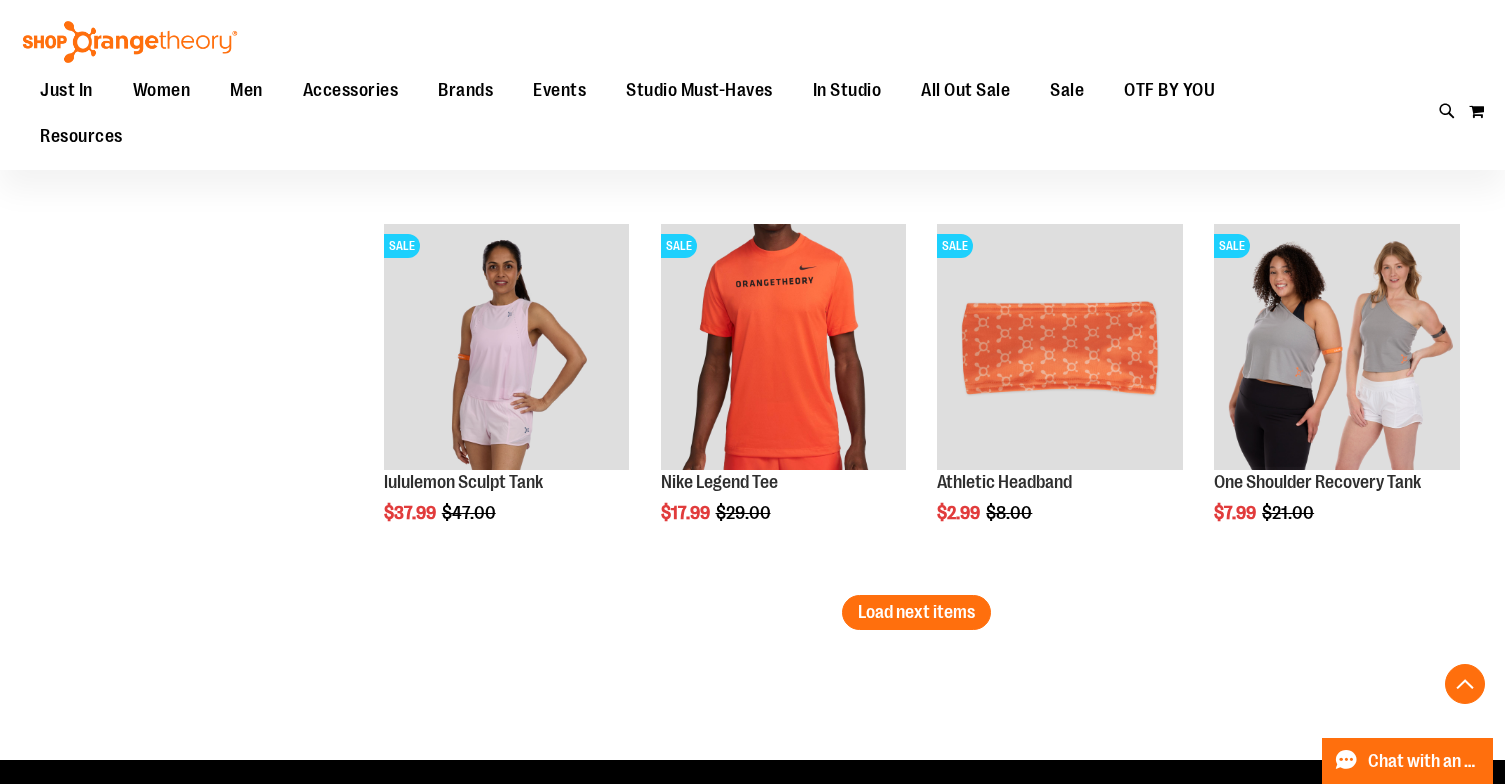 scroll, scrollTop: 12348, scrollLeft: 0, axis: vertical 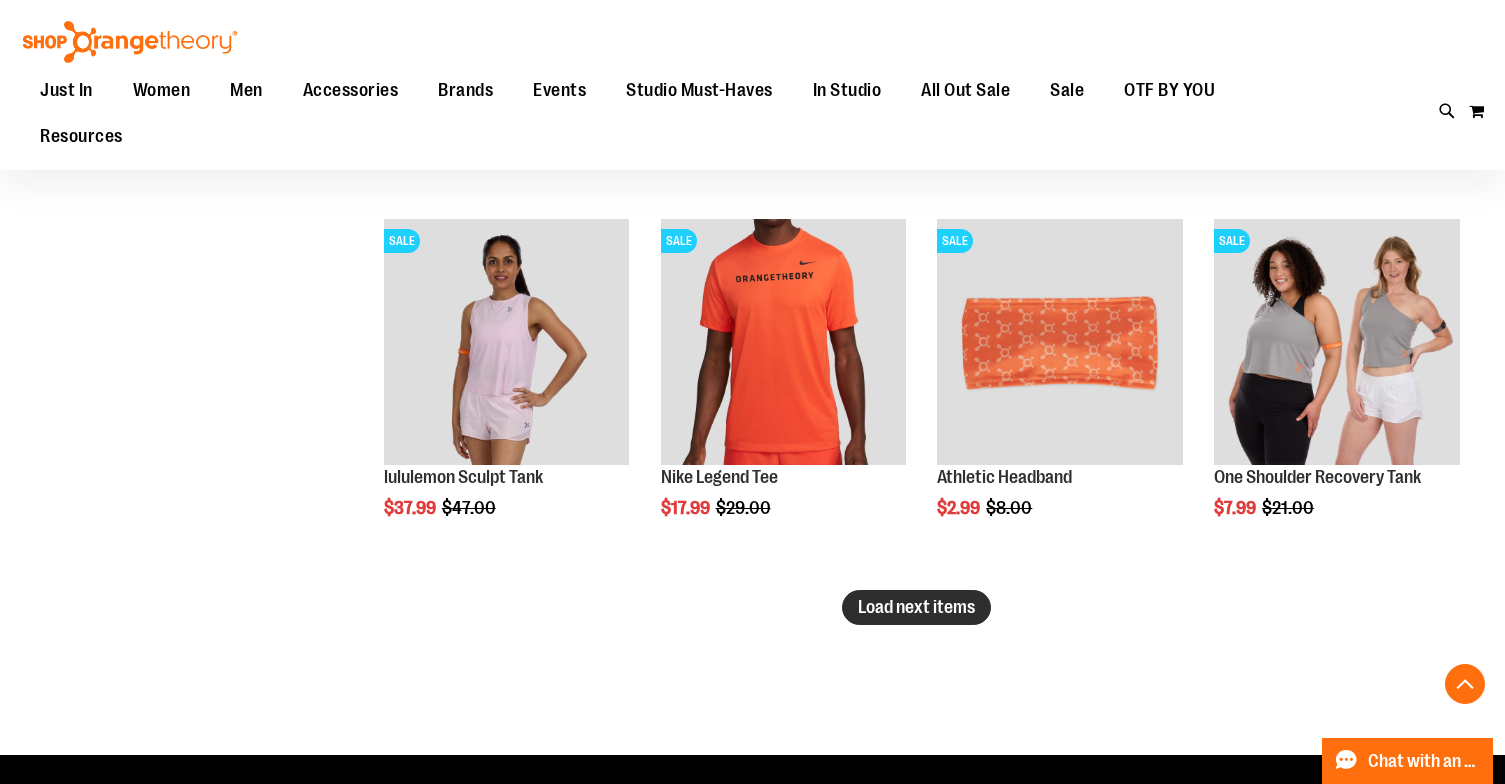 click on "Load next items" at bounding box center [916, 607] 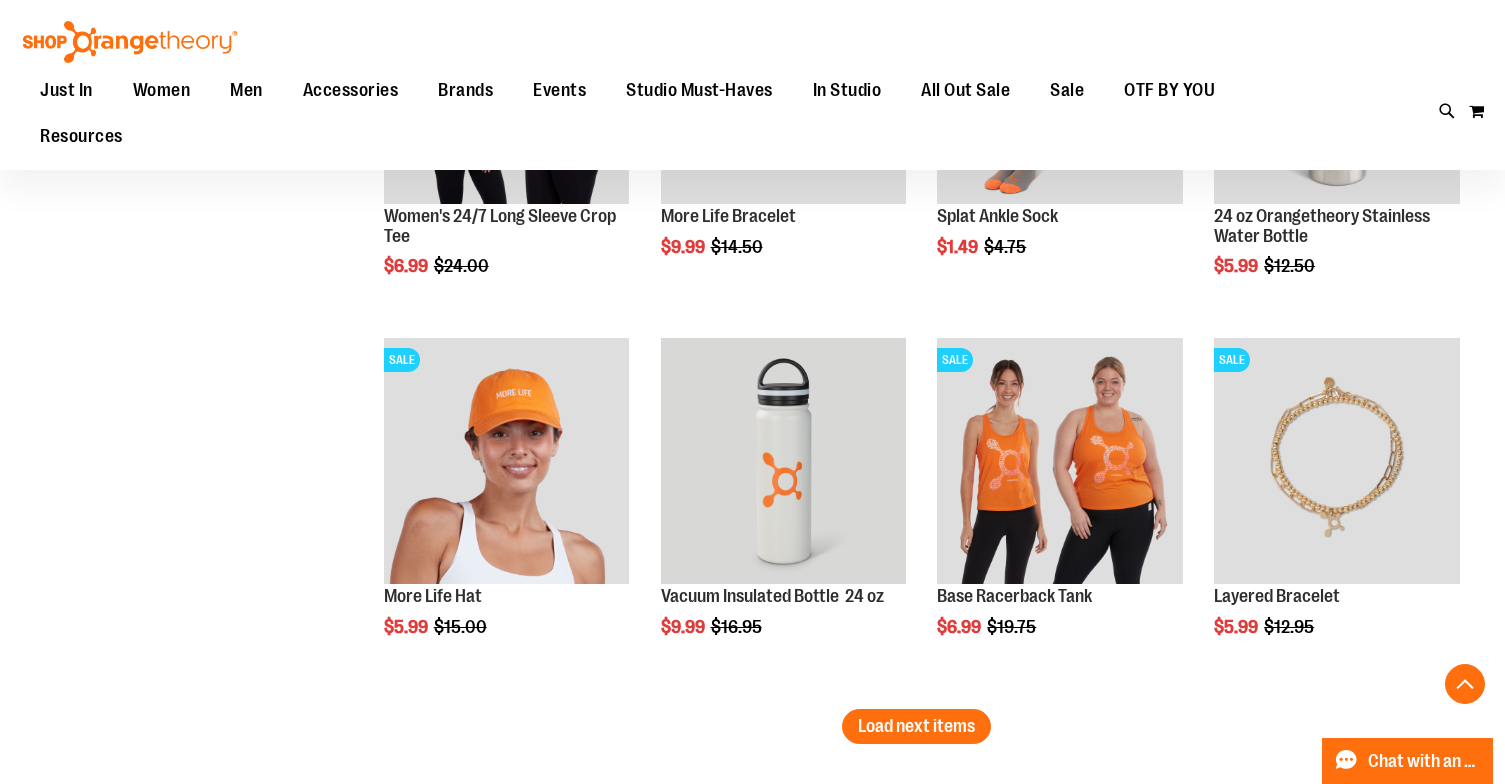 scroll, scrollTop: 13379, scrollLeft: 0, axis: vertical 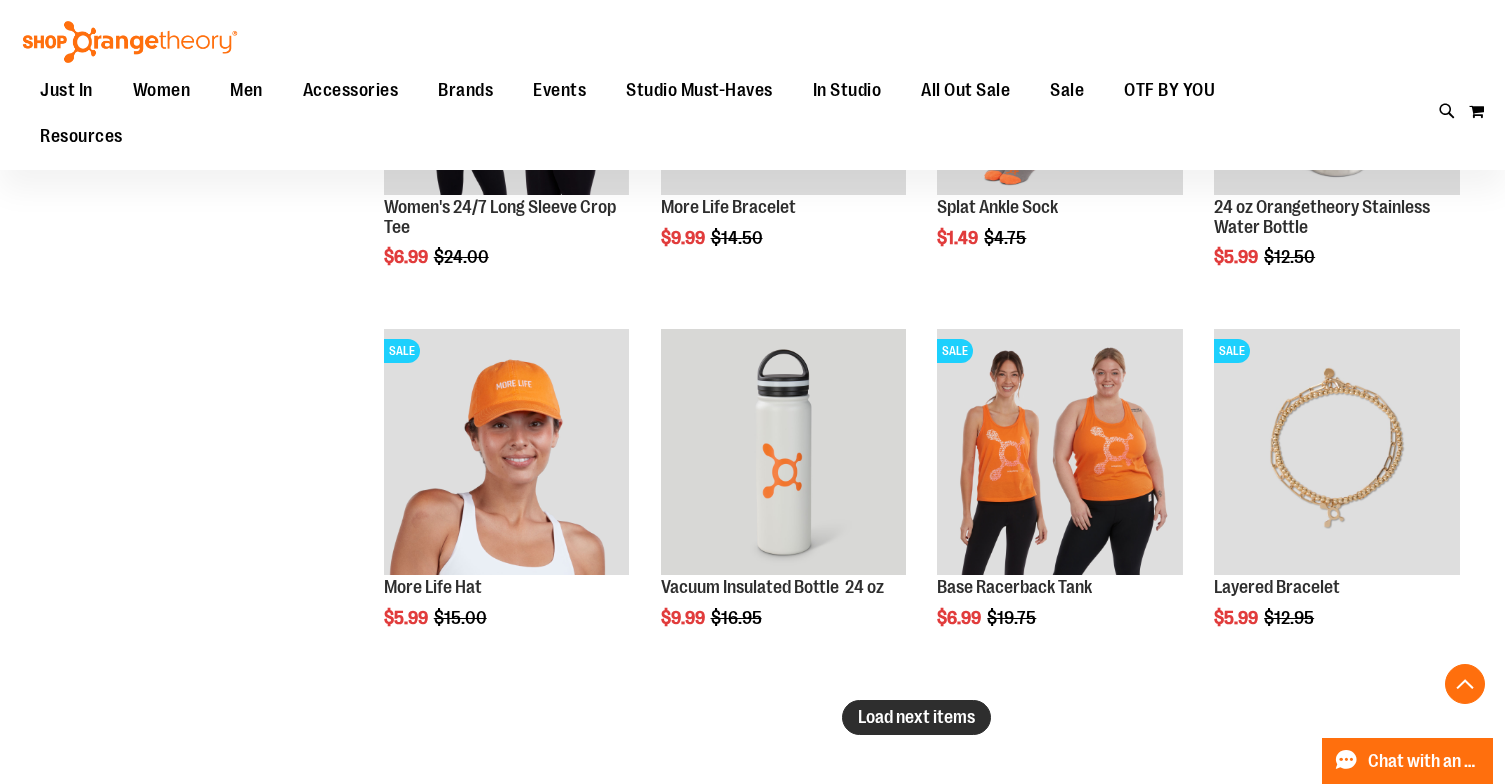 click on "Load next items" at bounding box center (916, 717) 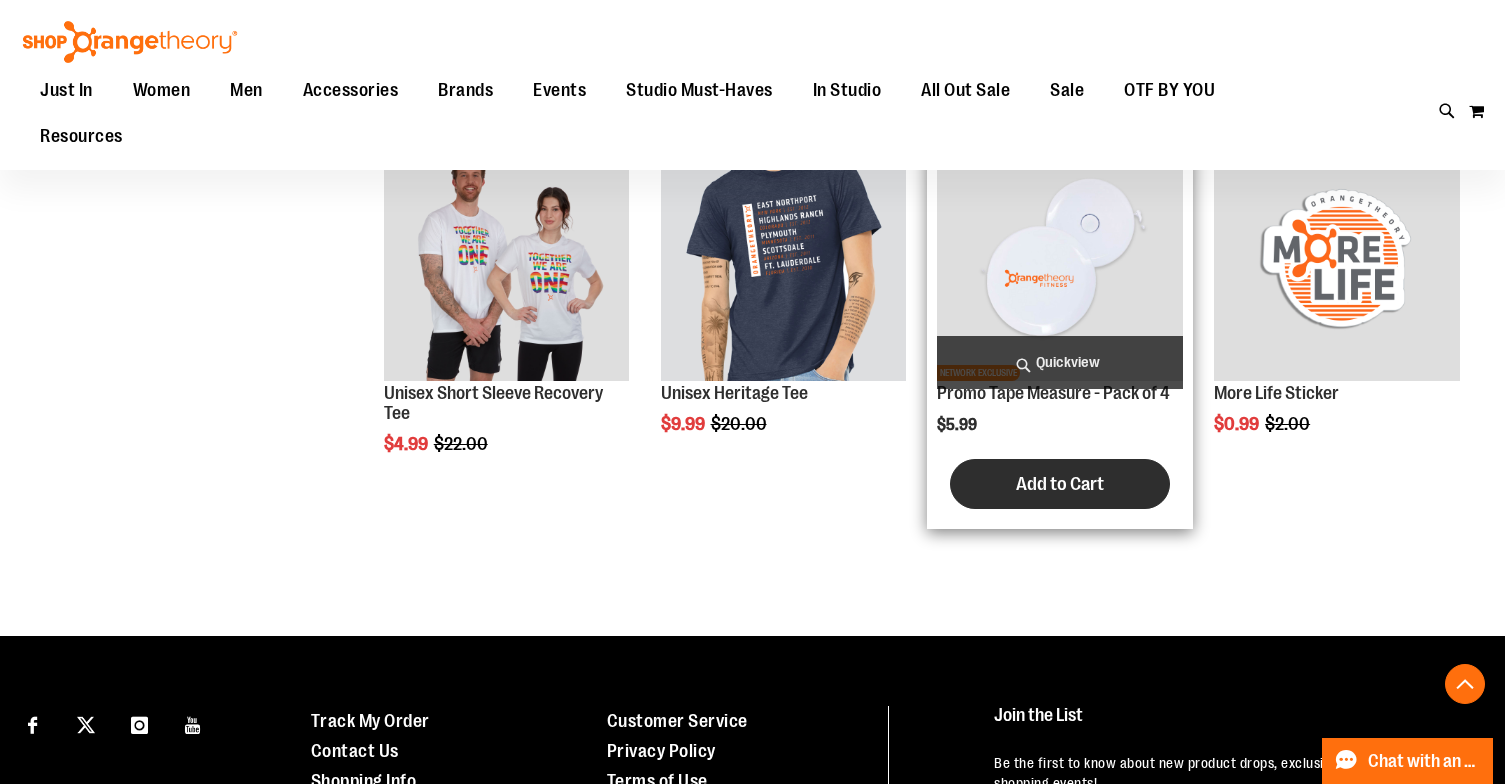 scroll, scrollTop: 14736, scrollLeft: 0, axis: vertical 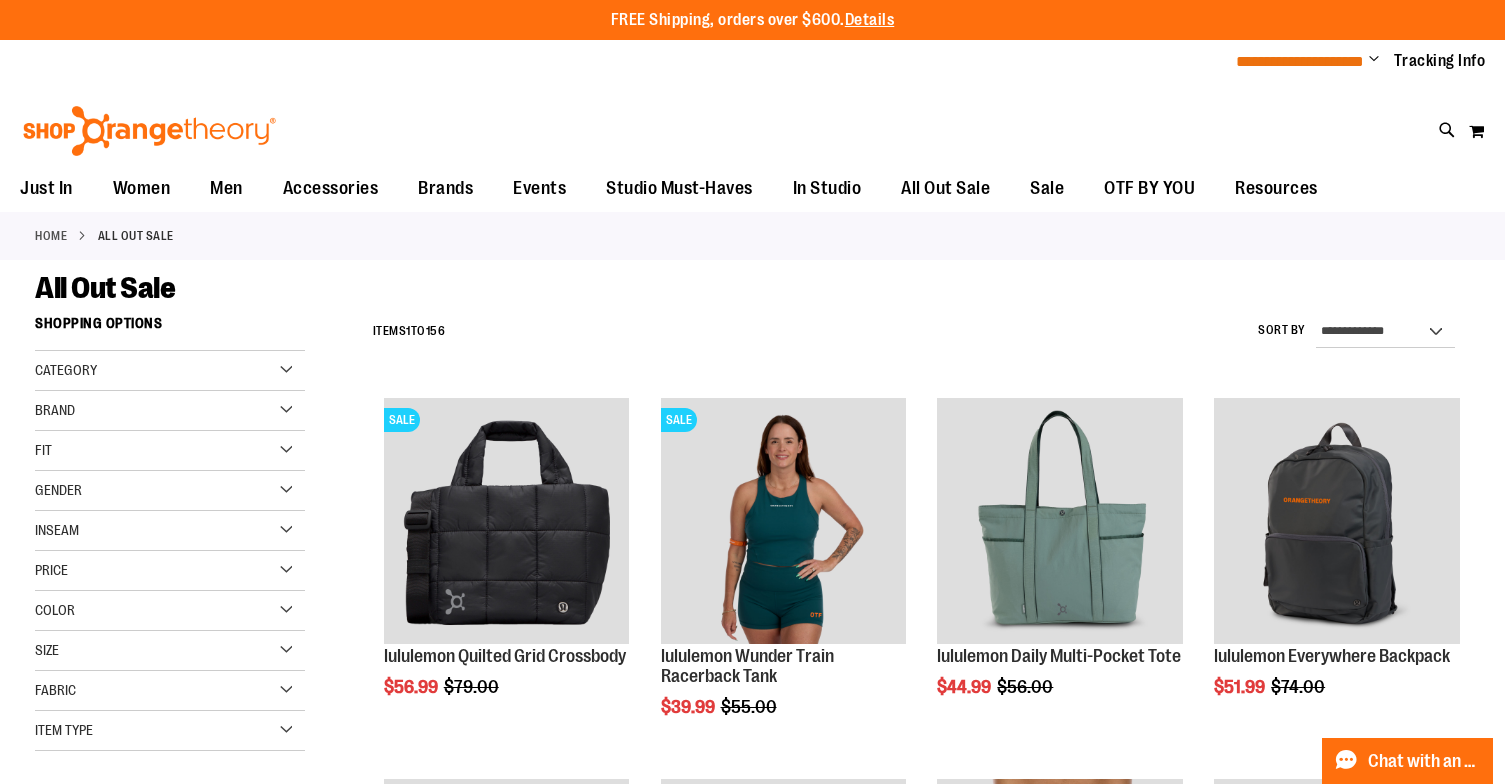 click on "**********" at bounding box center (1300, 61) 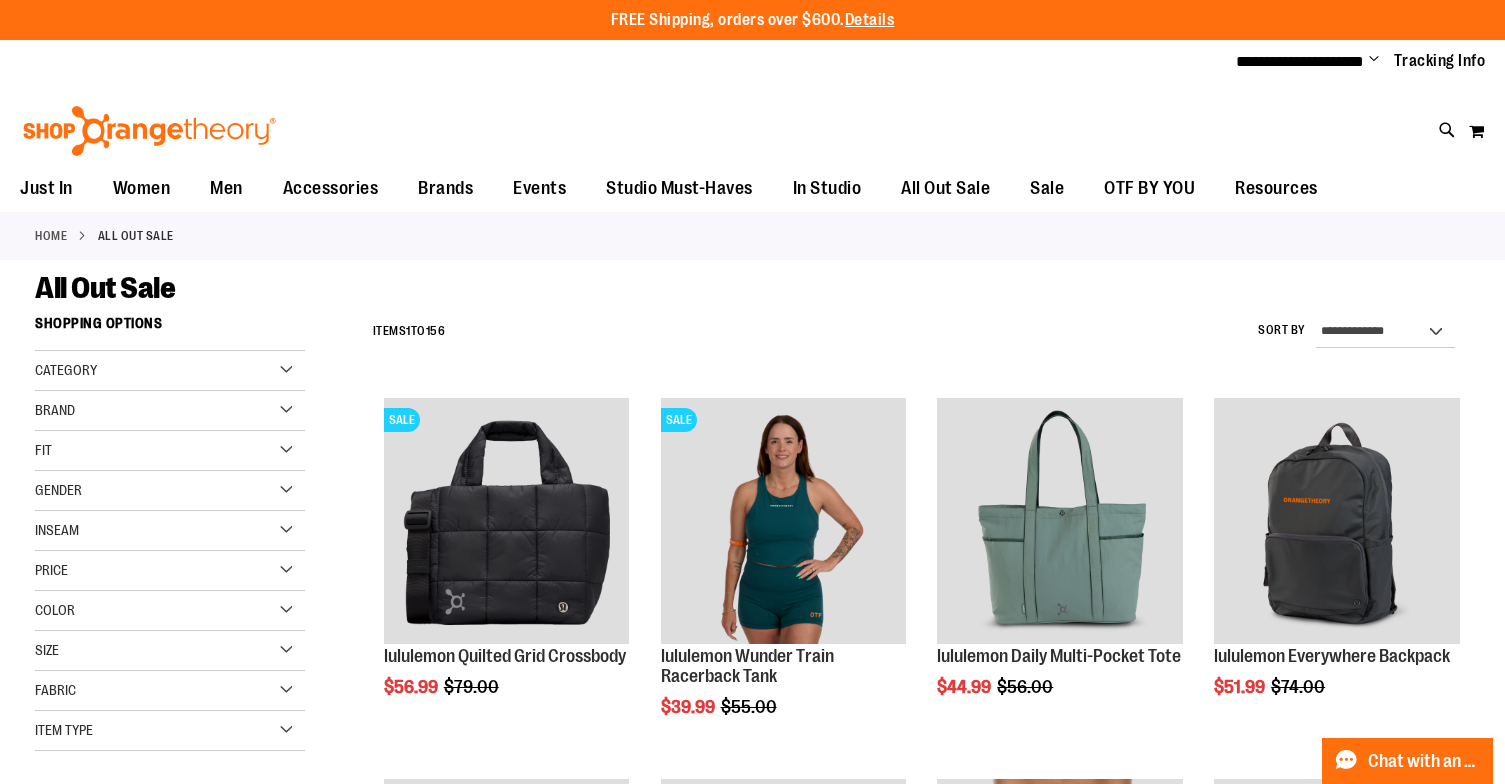 click on "Change" at bounding box center (1374, 60) 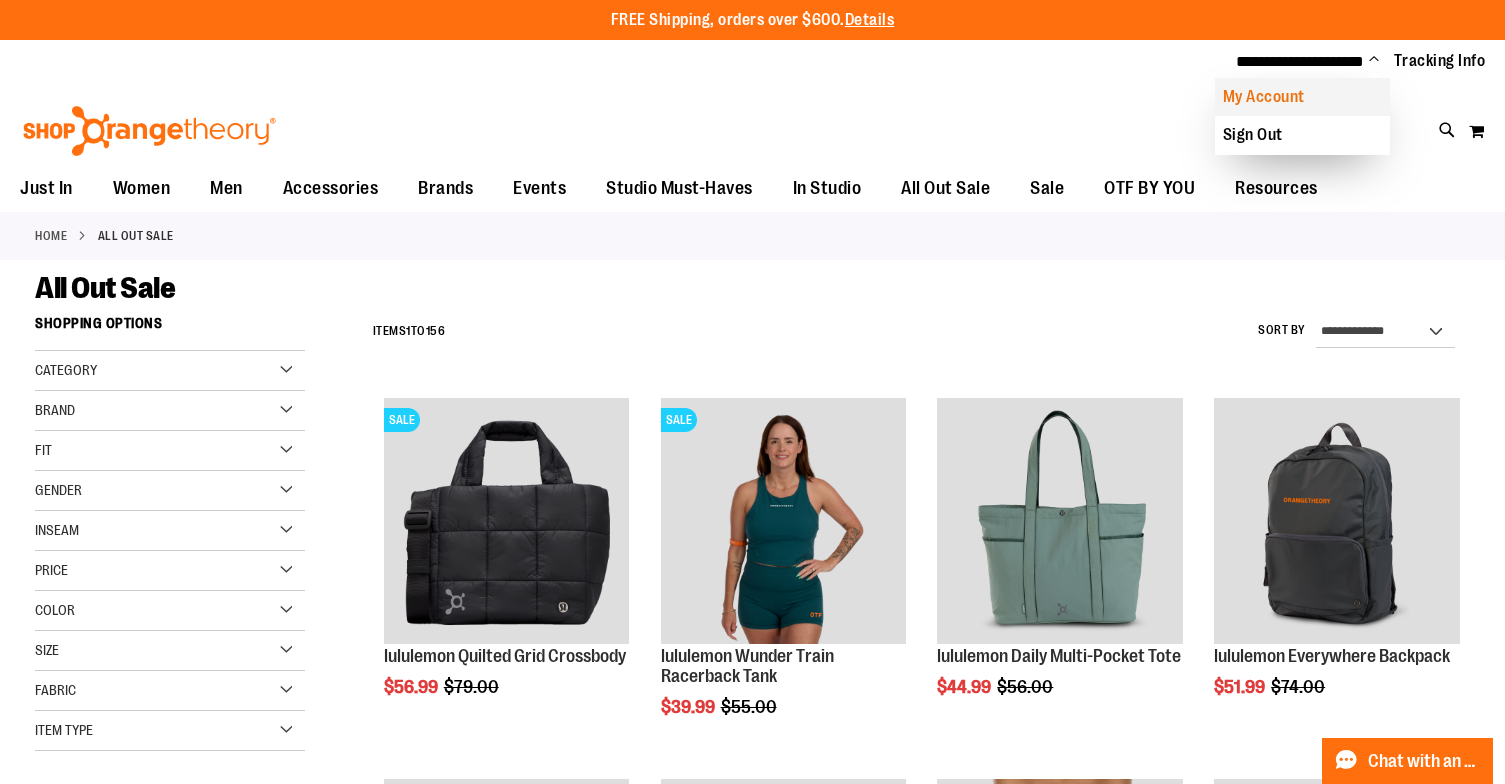 click on "My Account" at bounding box center [1302, 97] 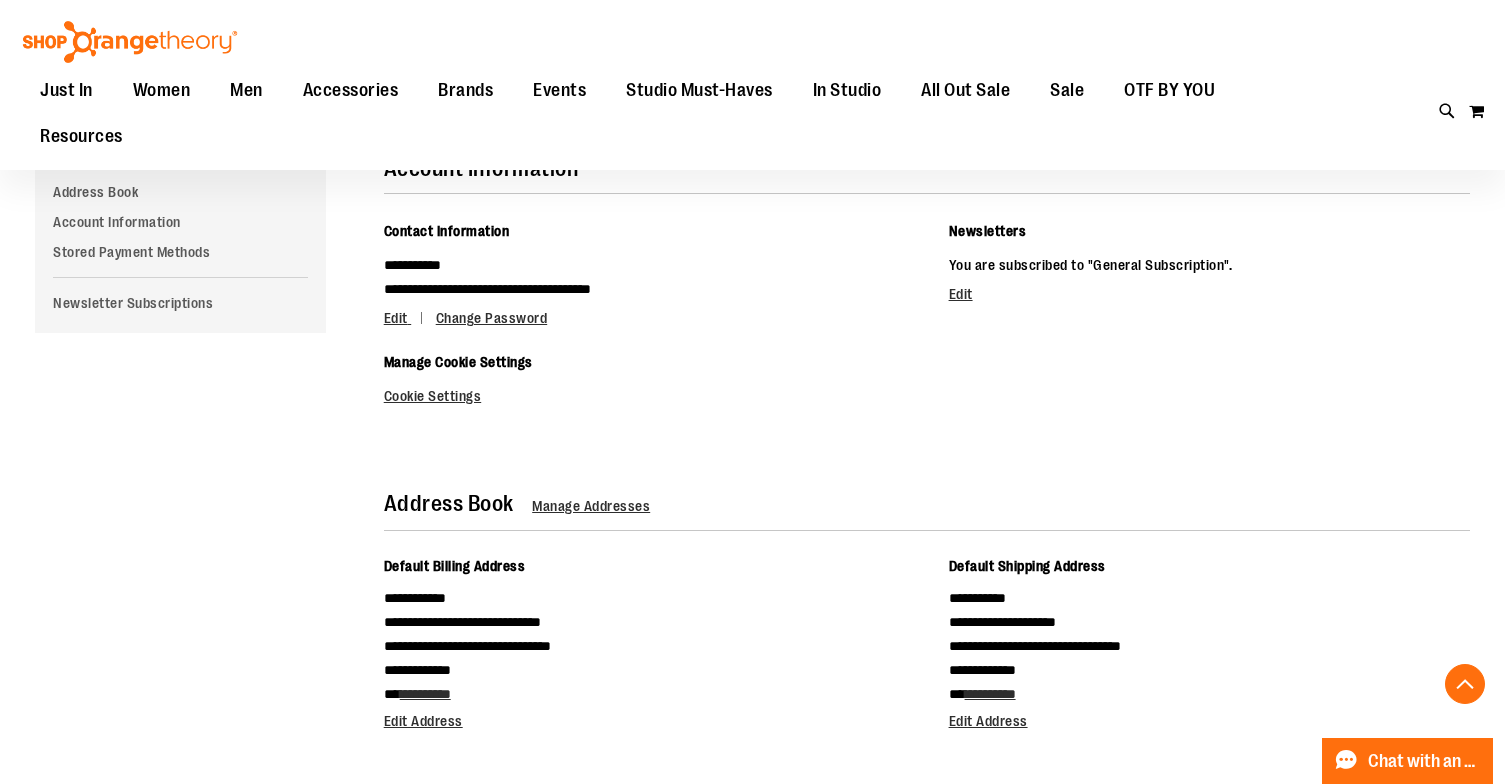 scroll, scrollTop: 0, scrollLeft: 0, axis: both 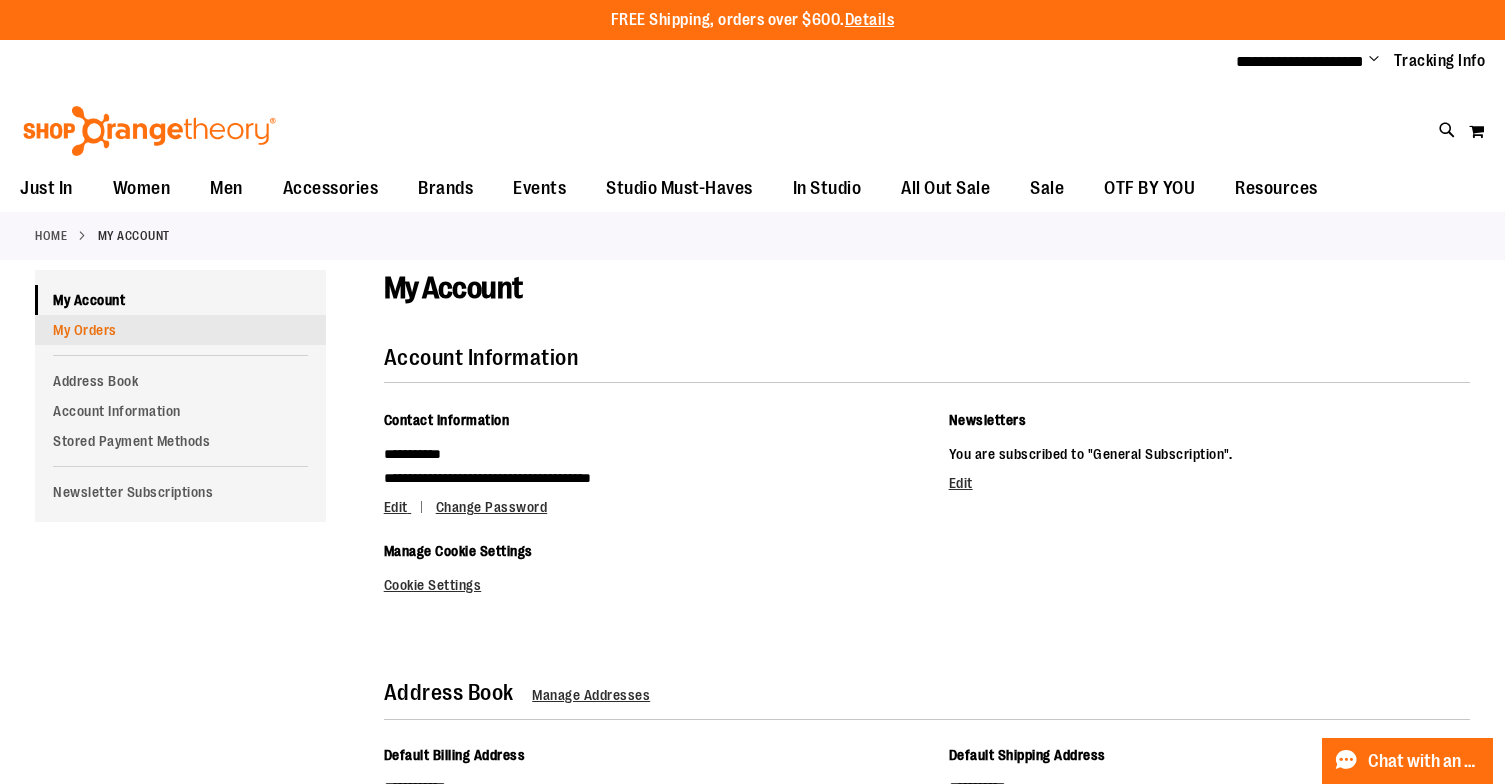 click on "My Orders" at bounding box center [180, 330] 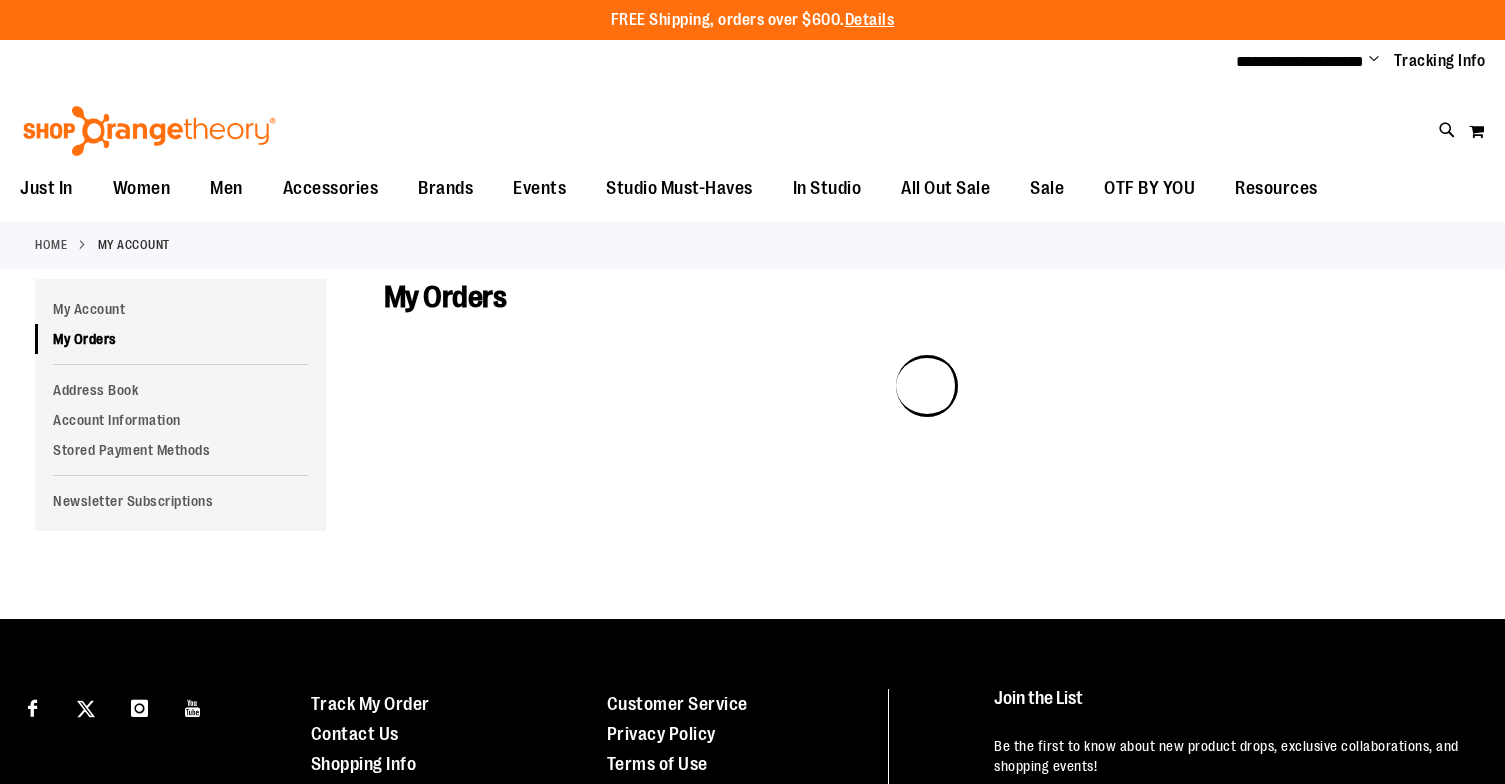 scroll, scrollTop: 0, scrollLeft: 0, axis: both 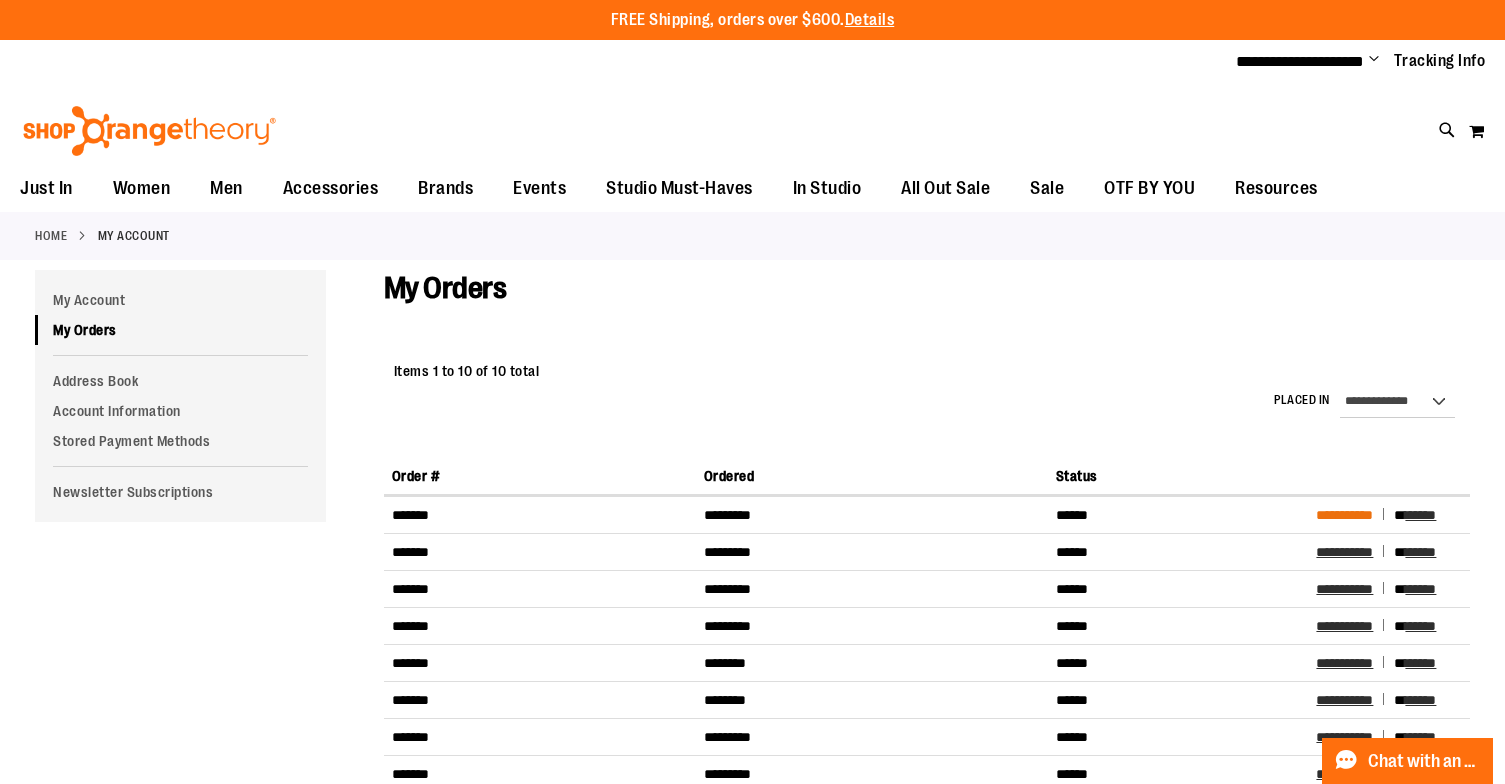 click on "**********" at bounding box center (1344, 515) 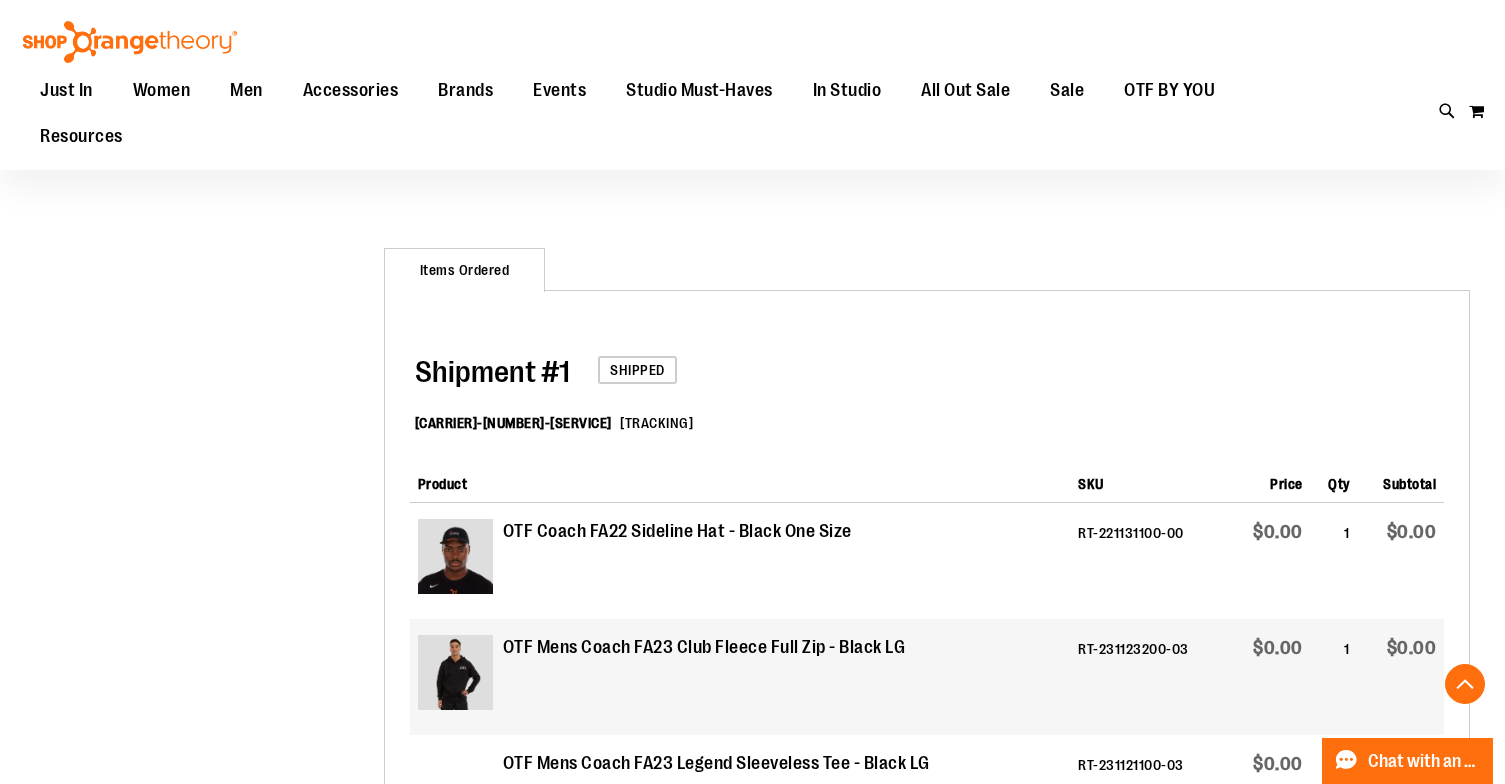 scroll, scrollTop: 310, scrollLeft: 0, axis: vertical 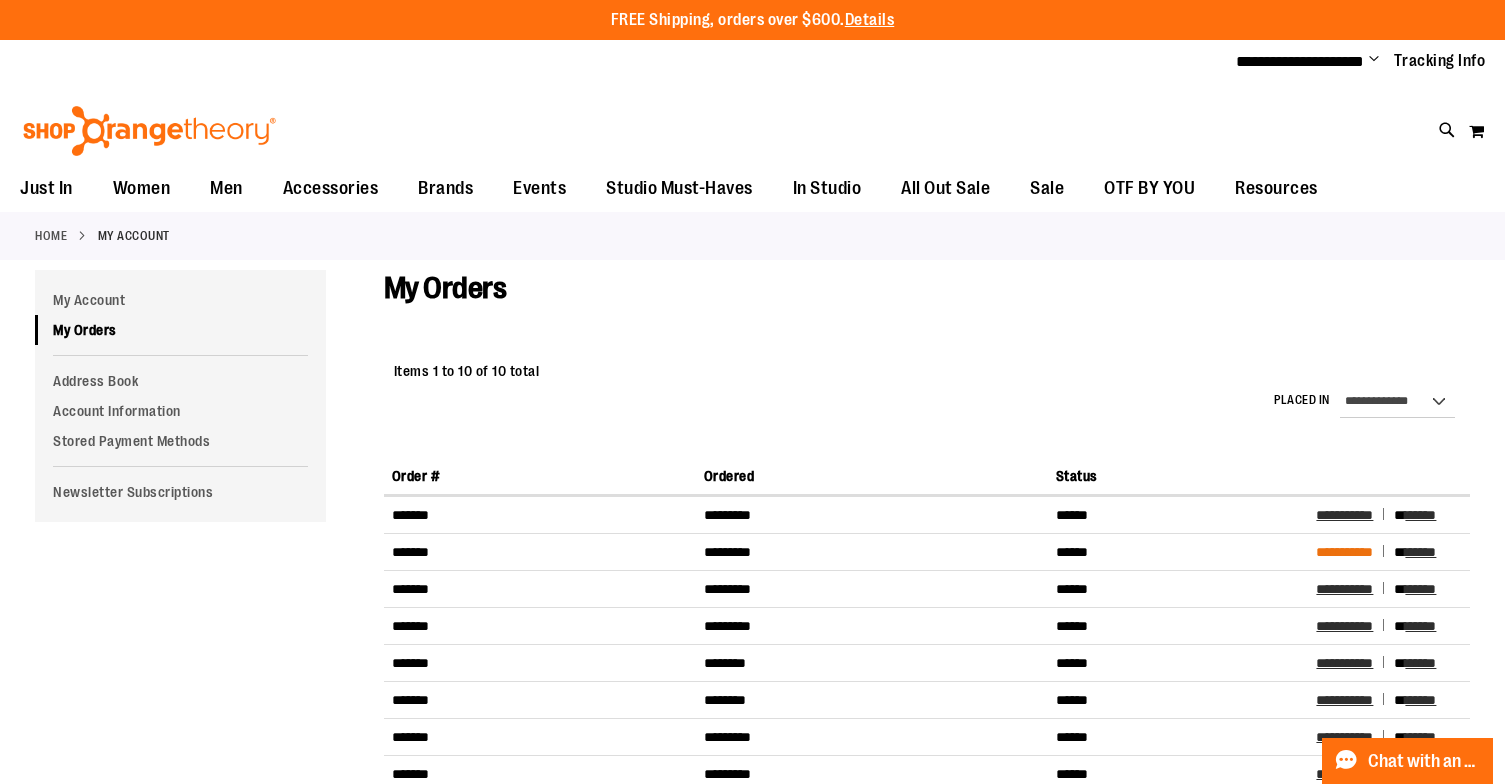 click on "**********" at bounding box center (1344, 552) 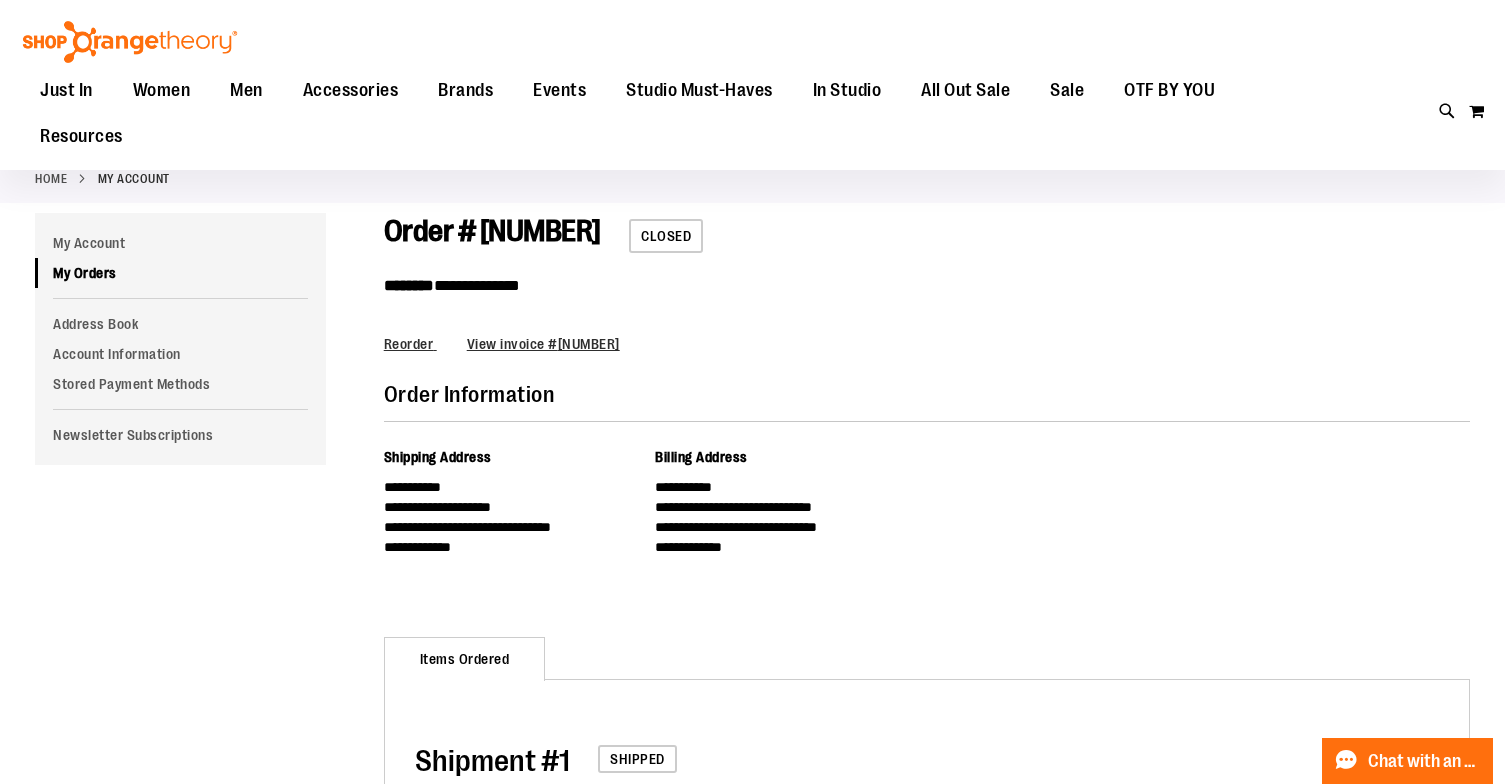 scroll, scrollTop: 0, scrollLeft: 0, axis: both 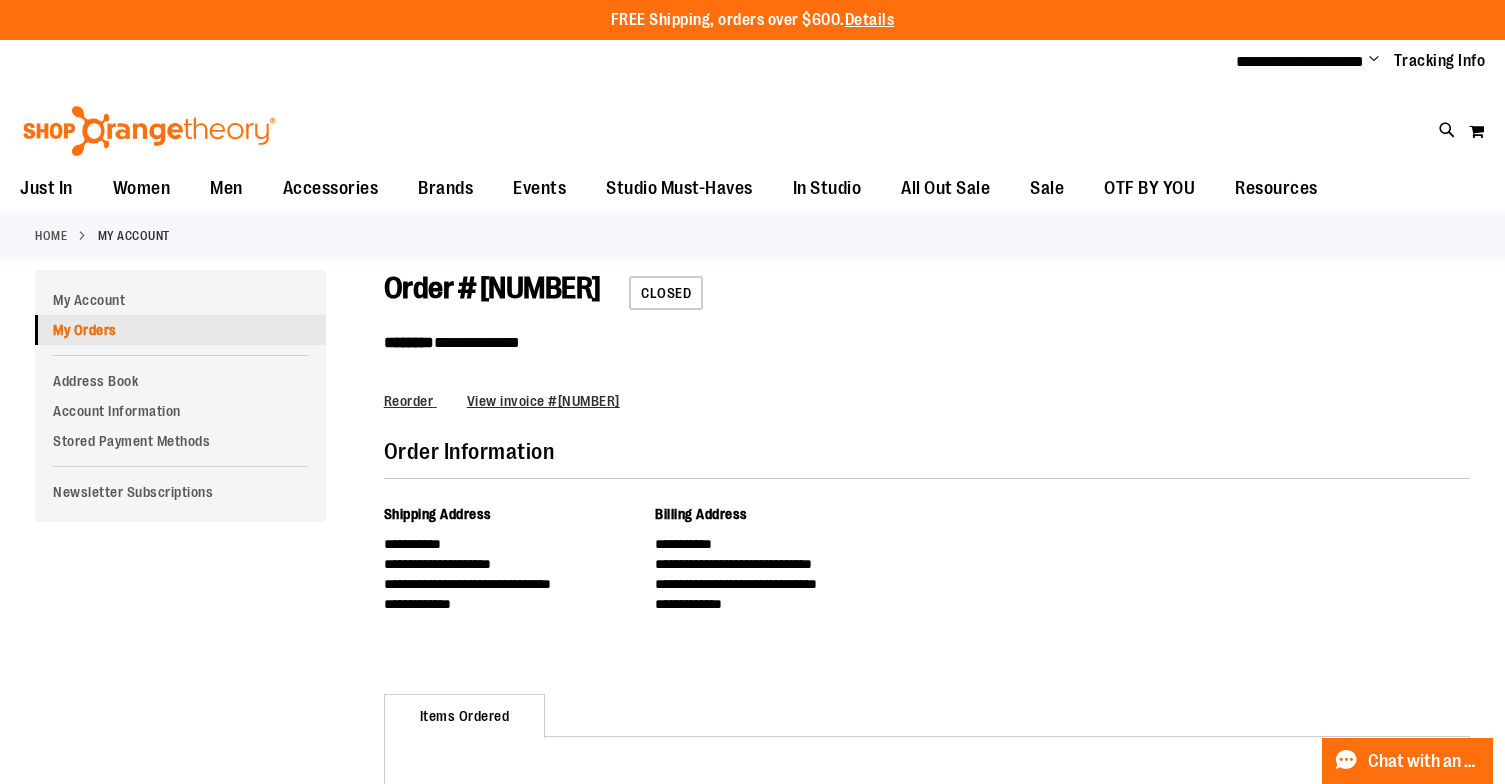 click on "My Orders" at bounding box center [180, 330] 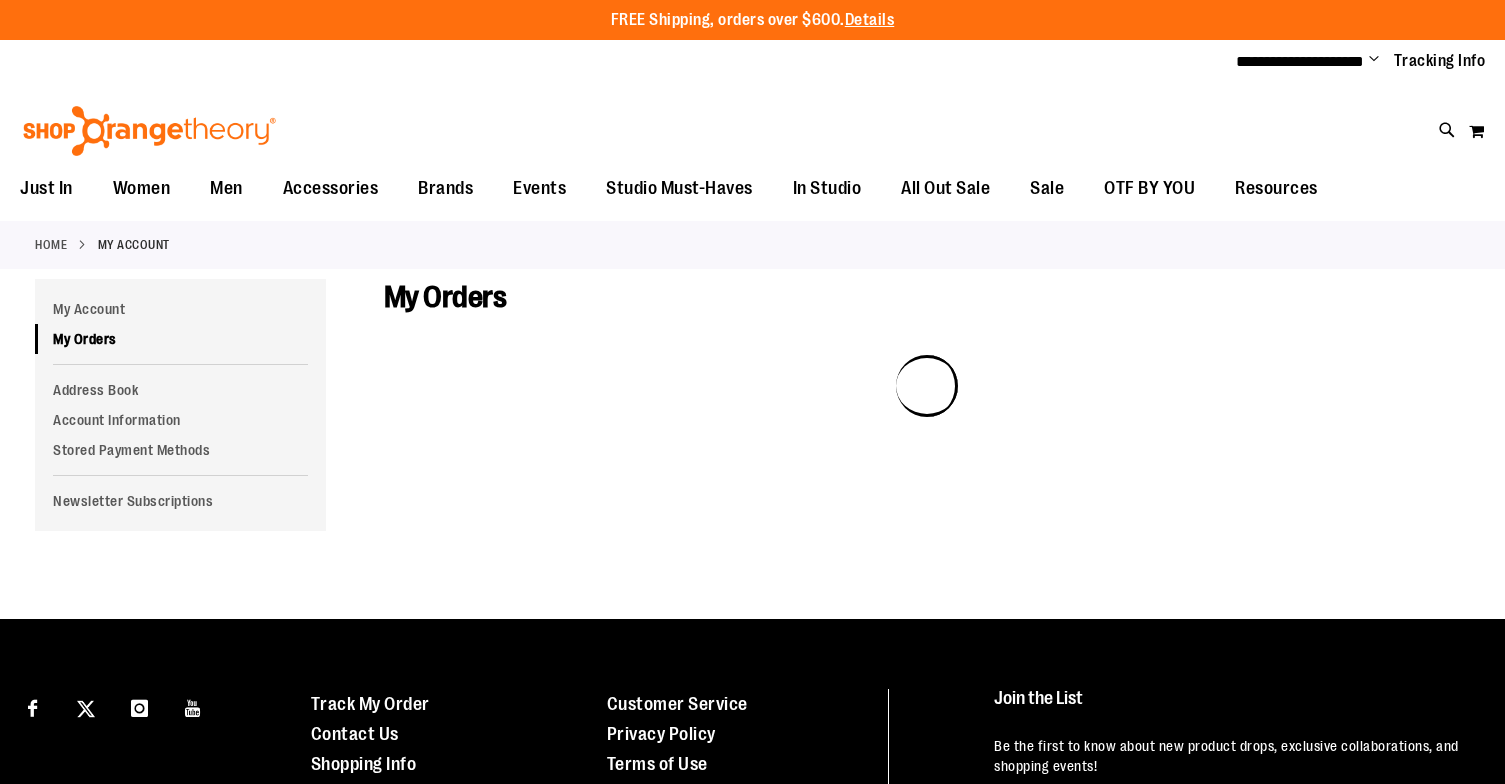 scroll, scrollTop: 0, scrollLeft: 0, axis: both 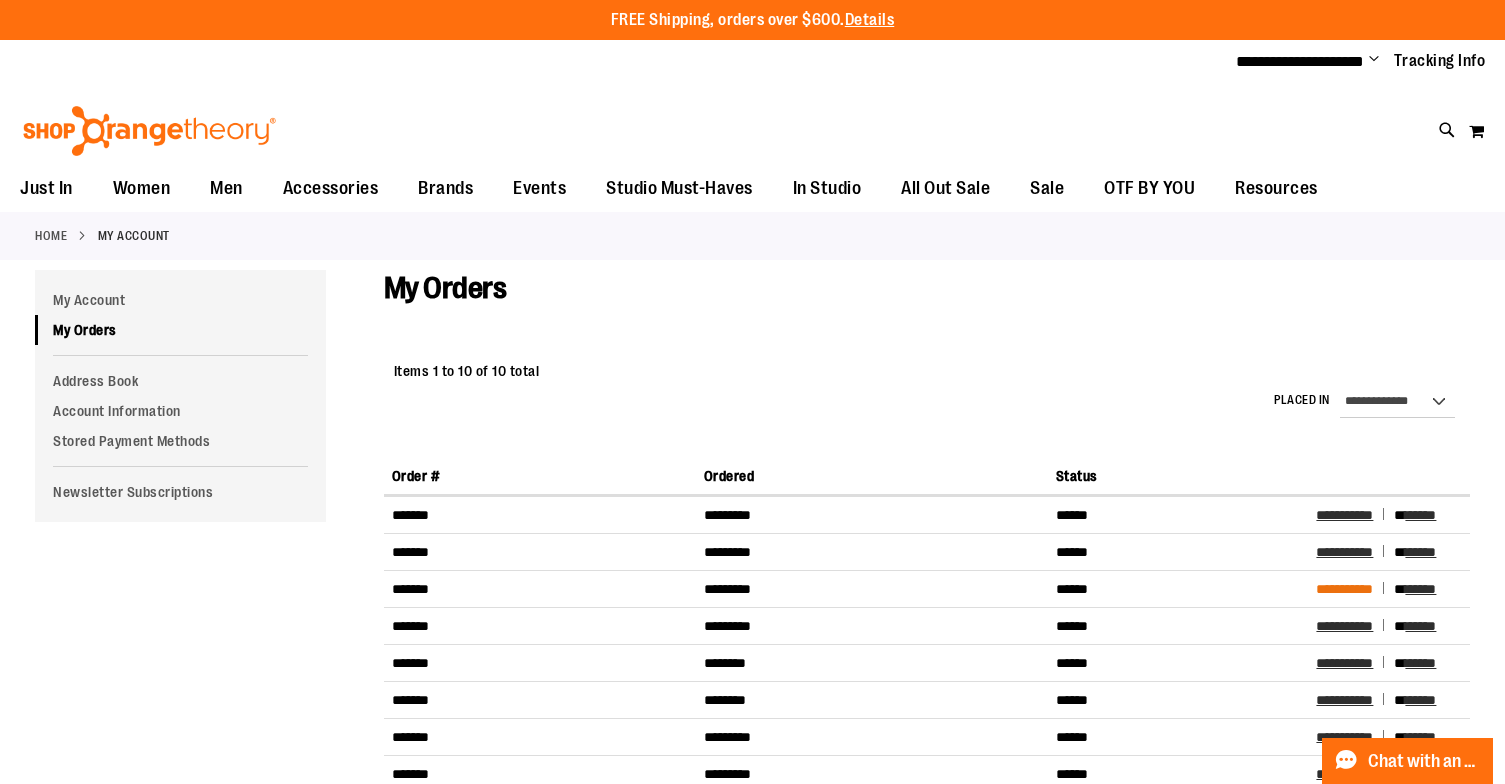 click on "**********" at bounding box center (1344, 589) 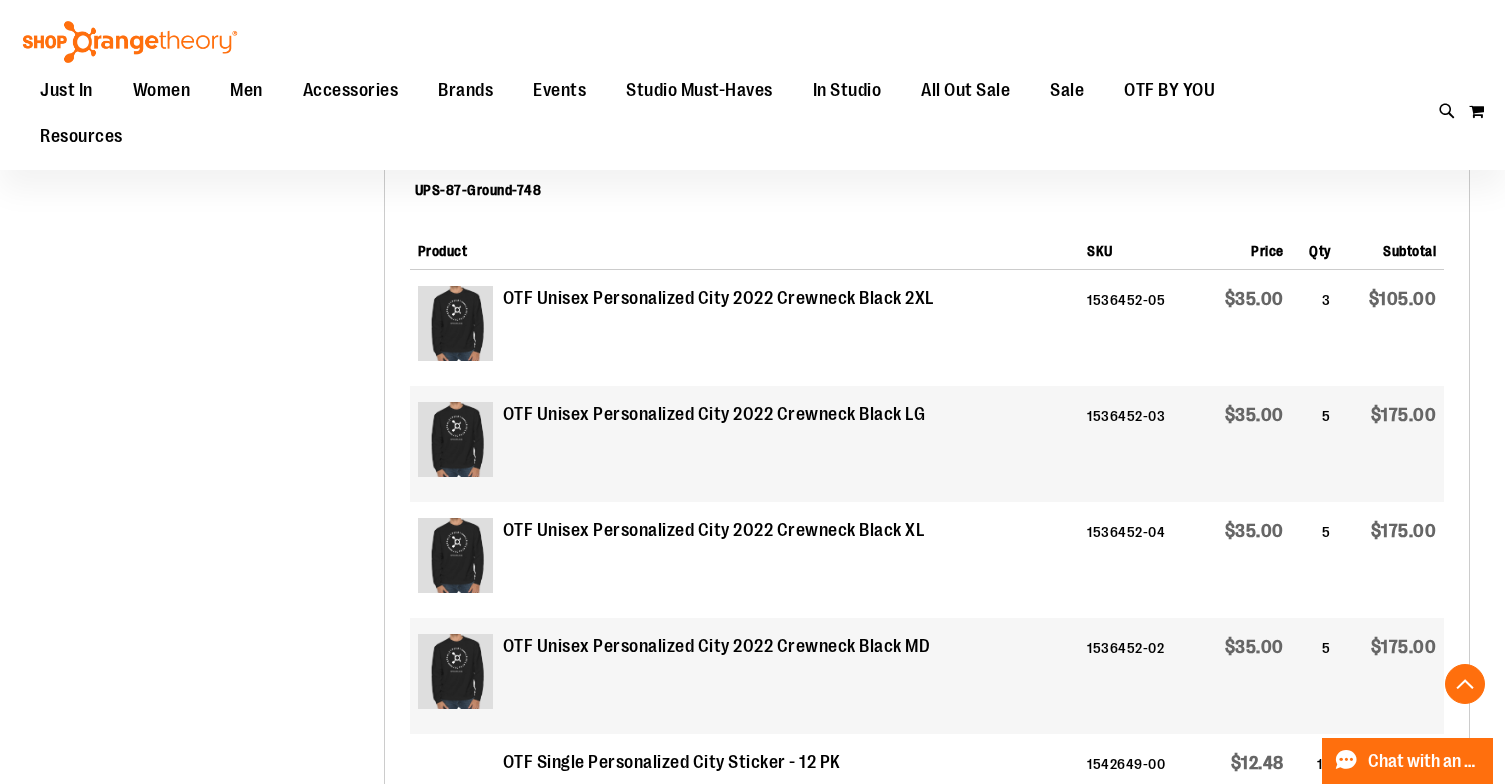 scroll, scrollTop: 690, scrollLeft: 0, axis: vertical 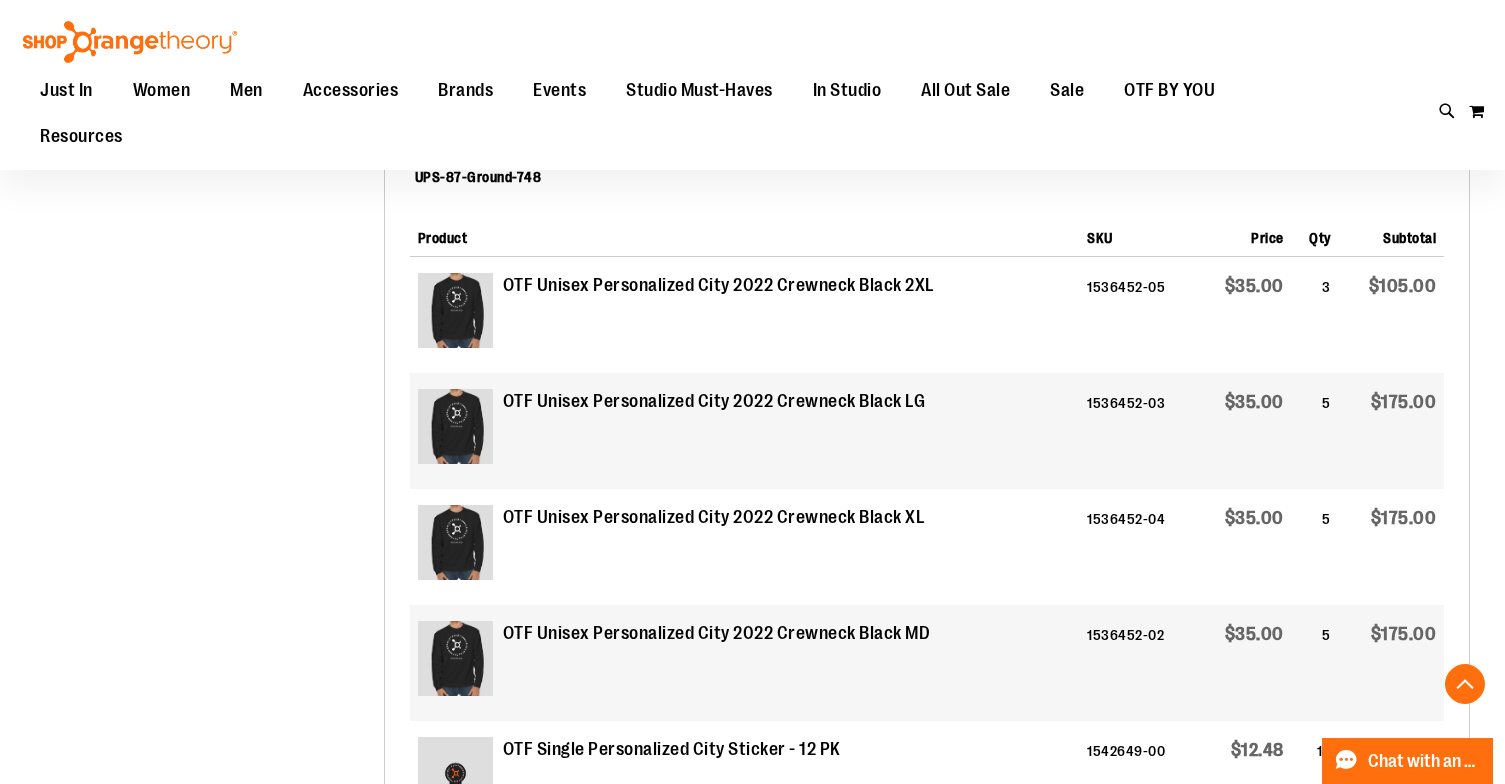 click at bounding box center (455, 426) 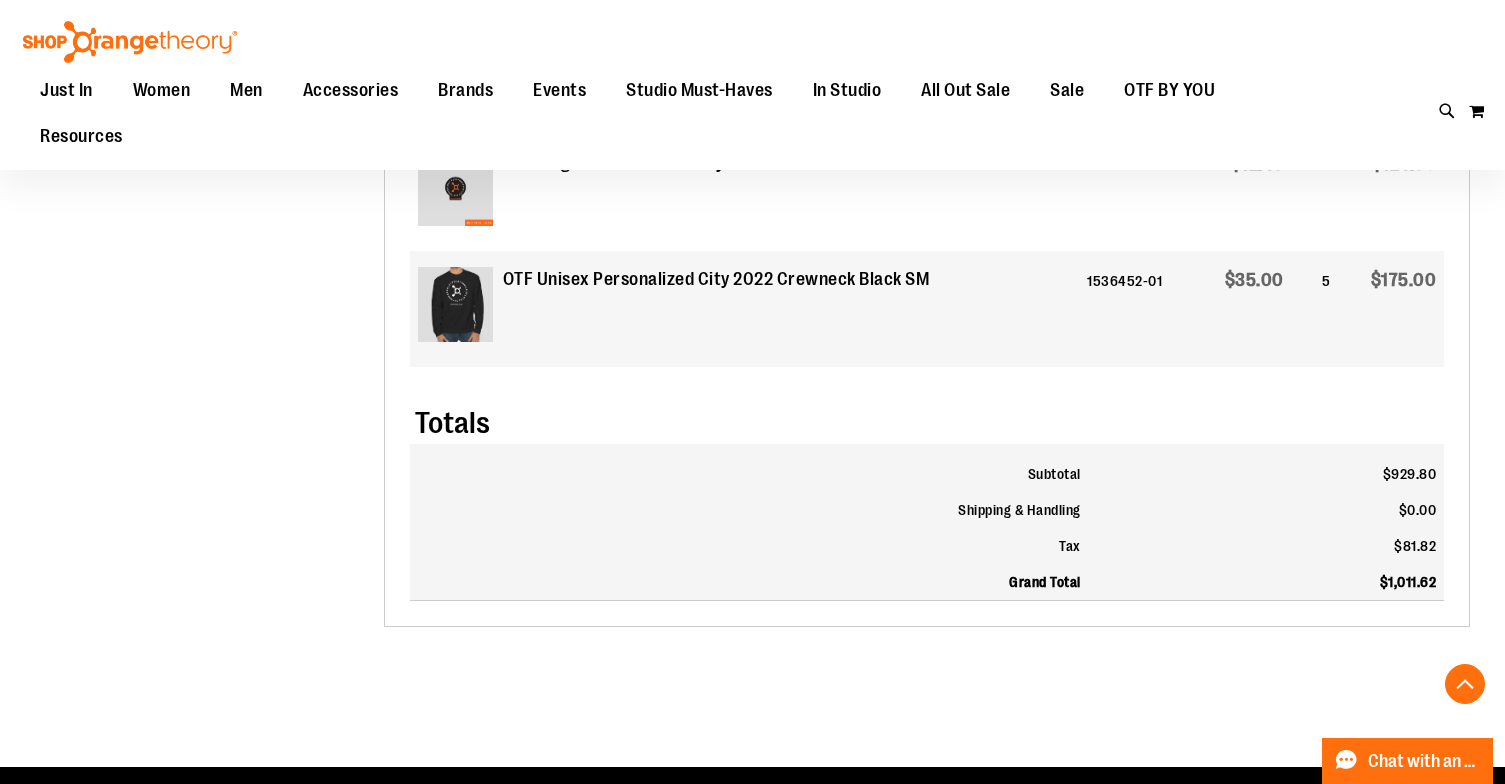 scroll, scrollTop: 1309, scrollLeft: 0, axis: vertical 